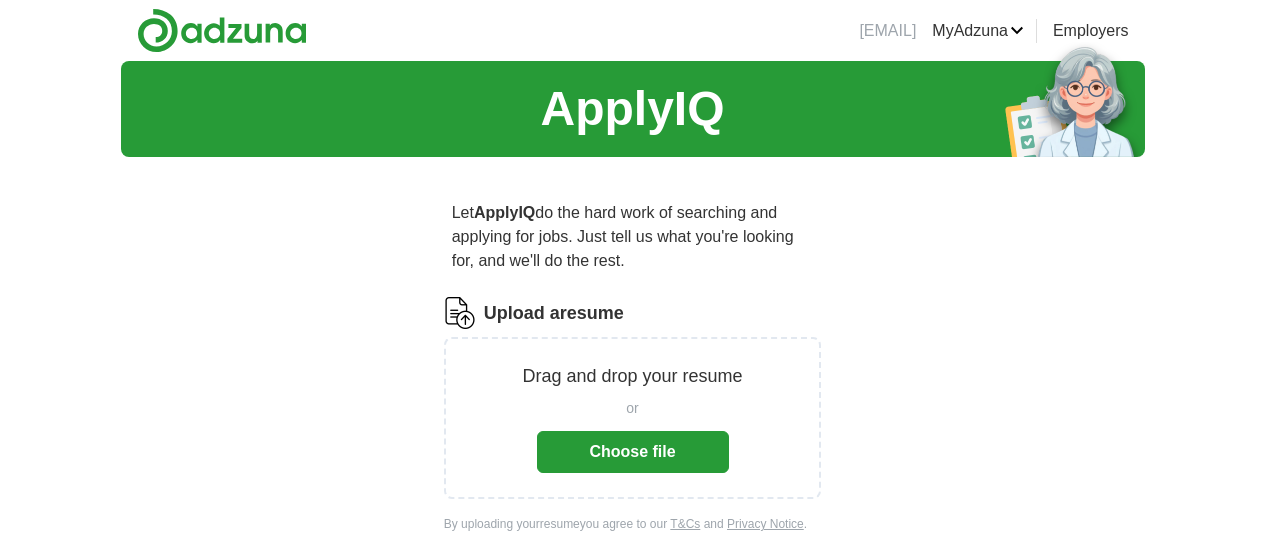 scroll, scrollTop: 0, scrollLeft: 0, axis: both 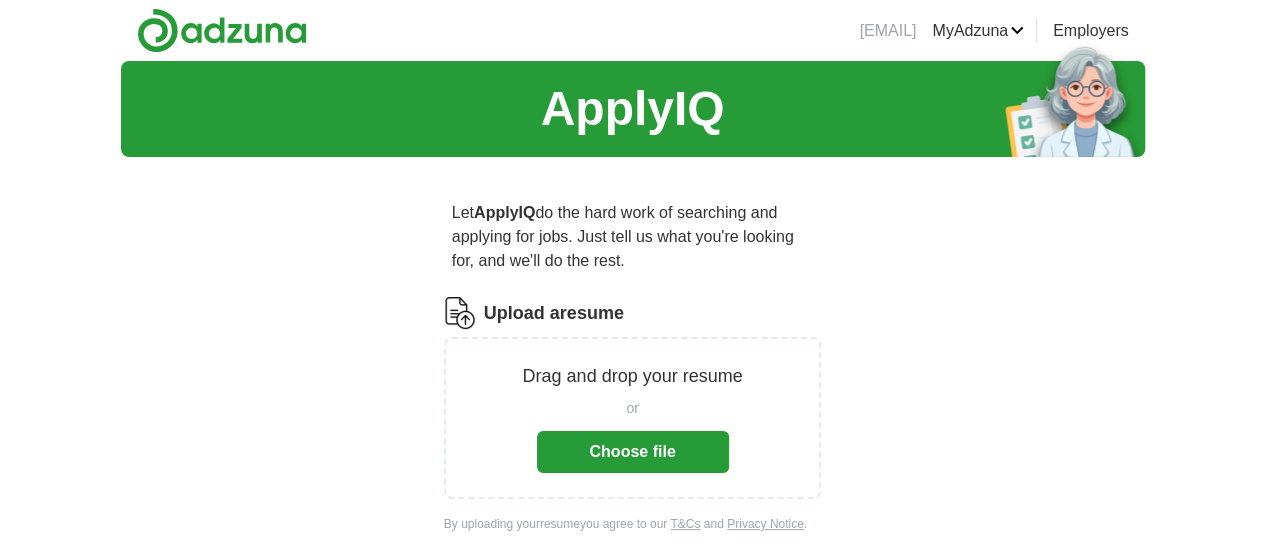 click on "Choose file" at bounding box center (633, 452) 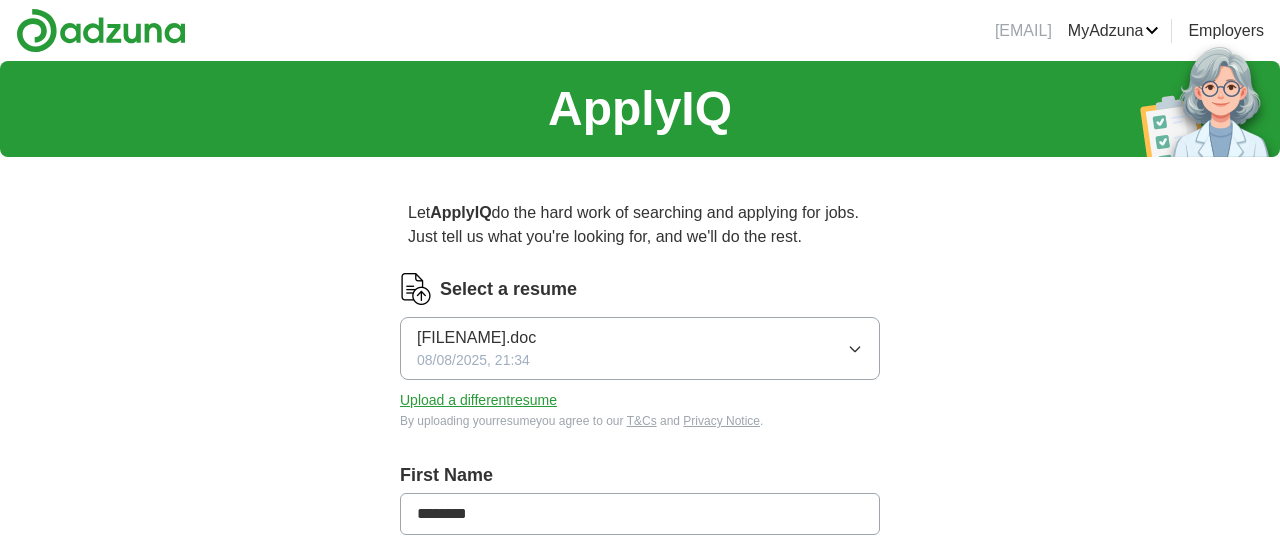 type on "********" 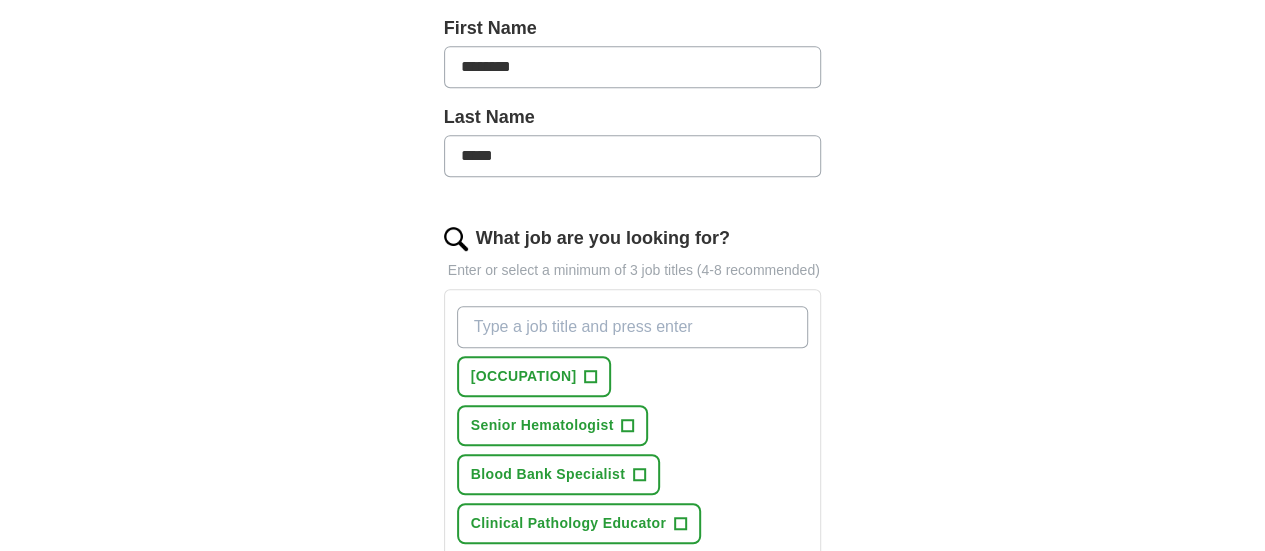 scroll, scrollTop: 500, scrollLeft: 0, axis: vertical 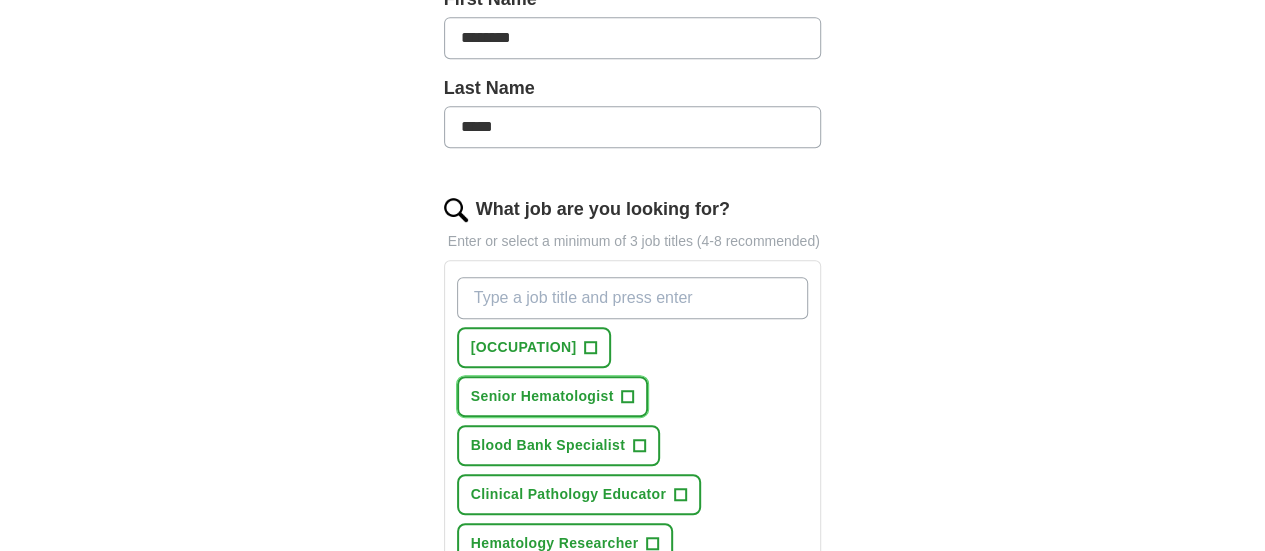click on "Senior Hematologist" at bounding box center (542, 396) 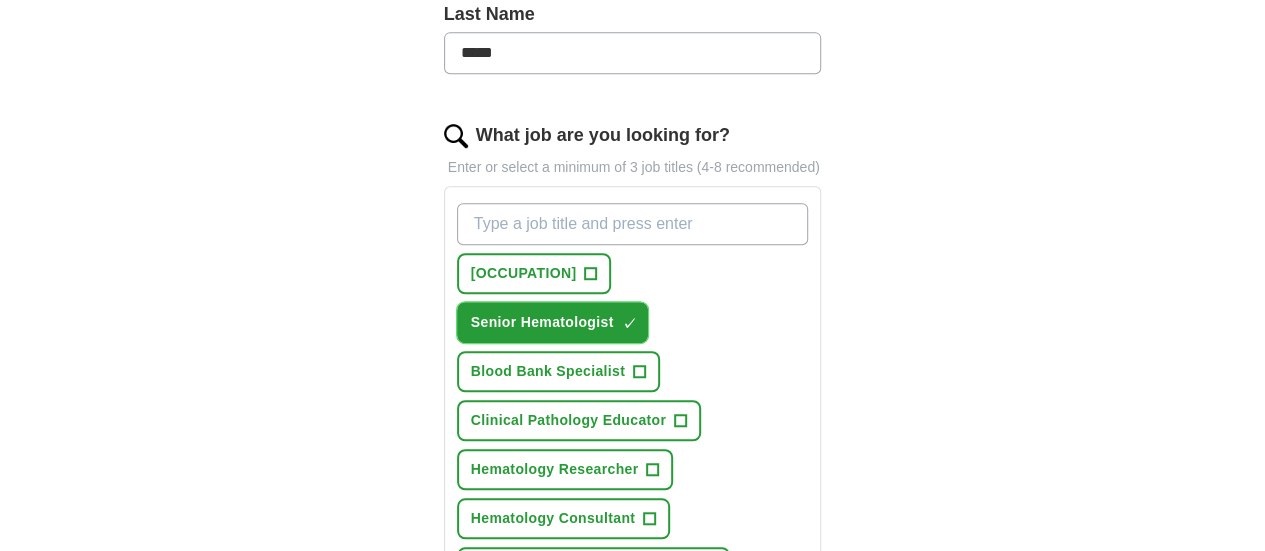 scroll, scrollTop: 600, scrollLeft: 0, axis: vertical 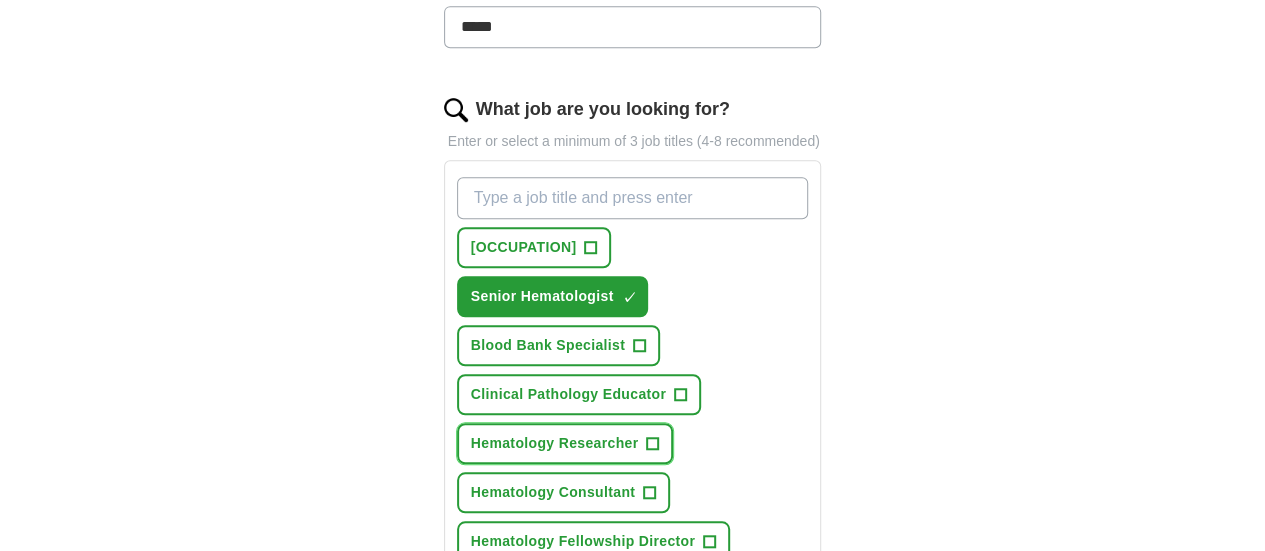 click on "Hematology Researcher" at bounding box center [555, 443] 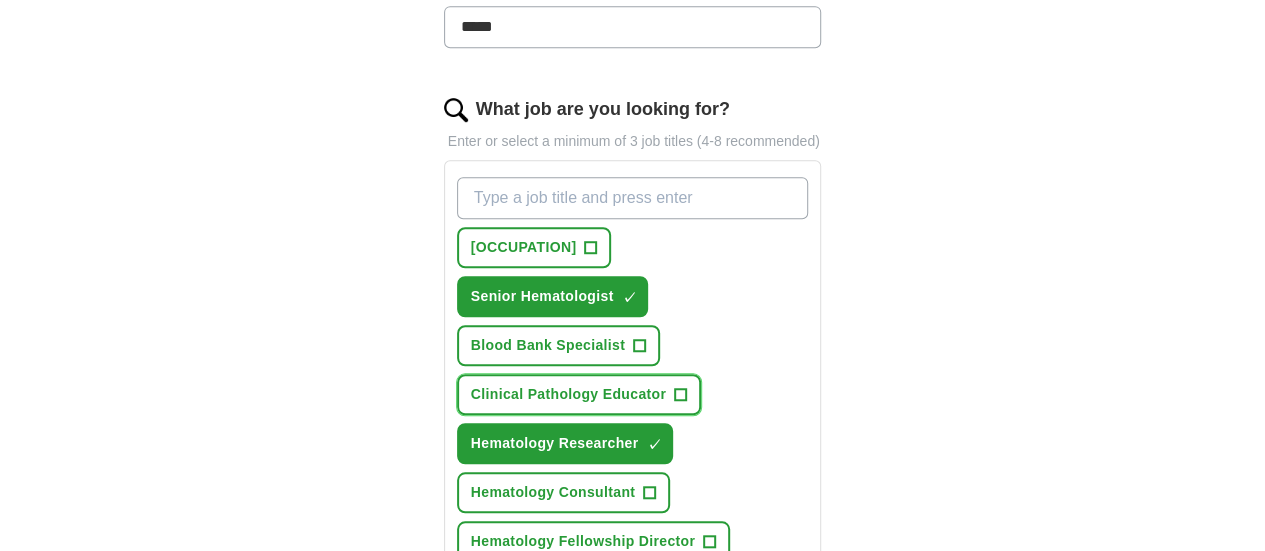 click on "Clinical Pathology Educator" at bounding box center (568, 394) 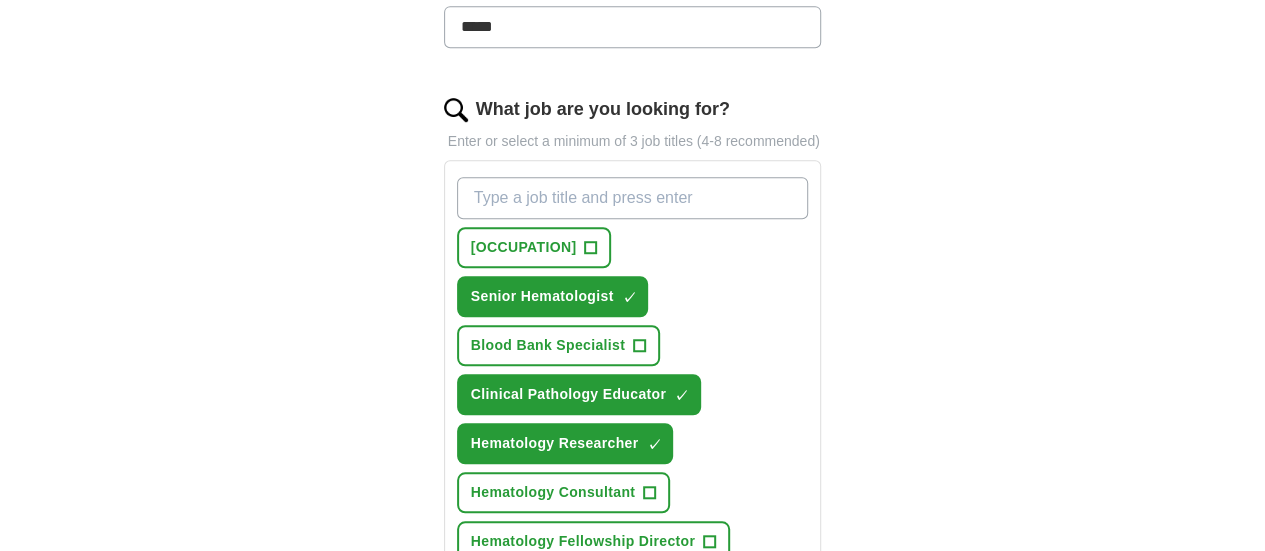 click on "Pathology Lab Director" at bounding box center (552, 639) 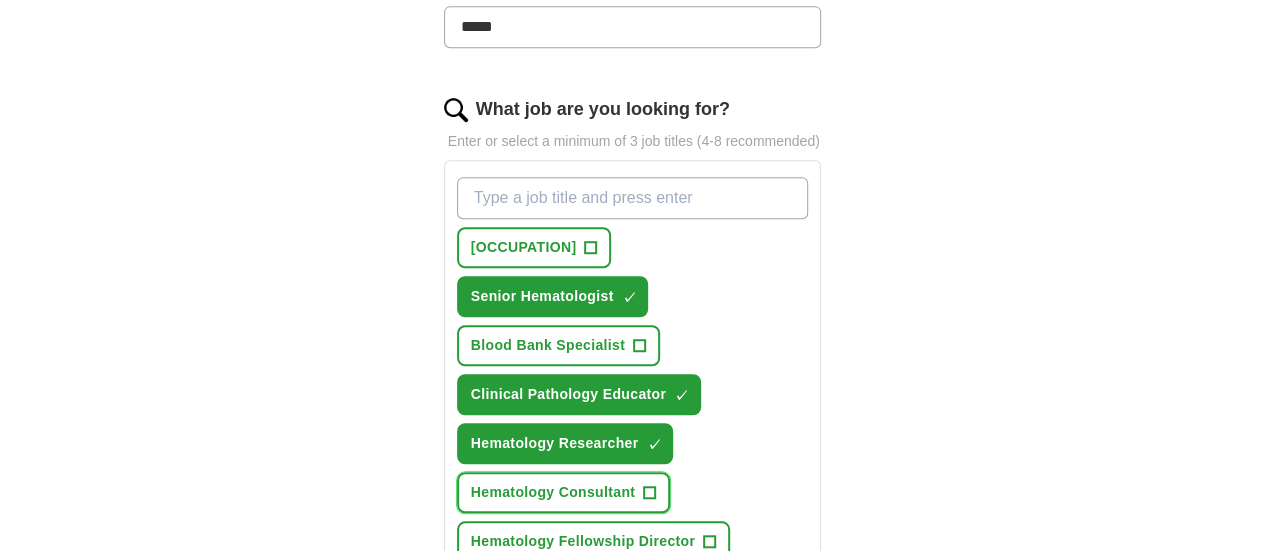 click on "Hematology Consultant" at bounding box center [553, 492] 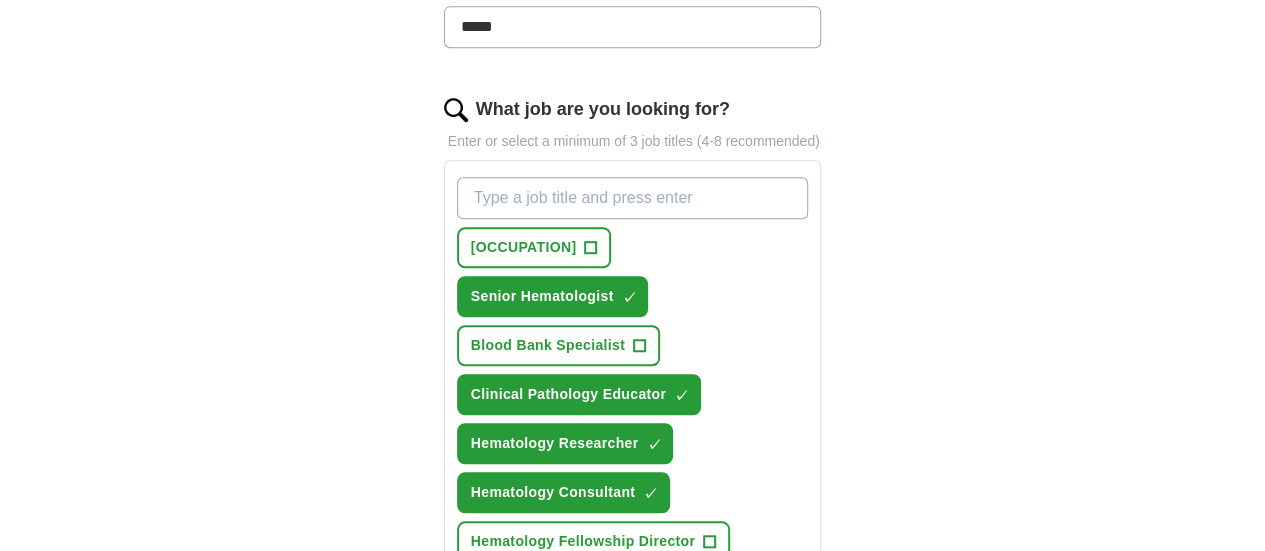click on "Laboratory Manager" at bounding box center [541, 590] 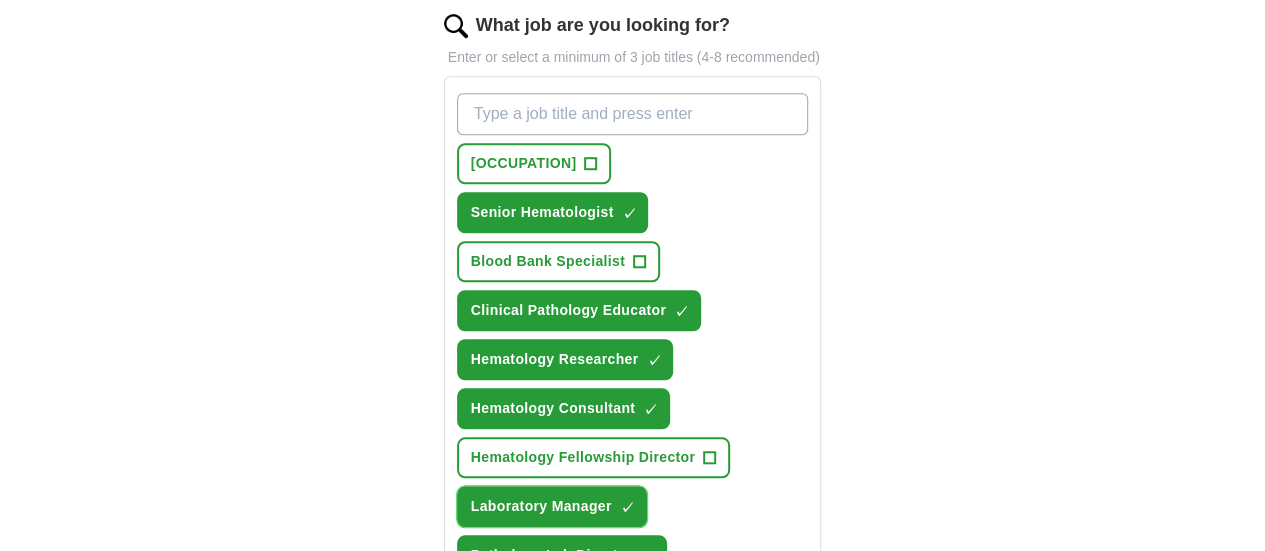 scroll, scrollTop: 800, scrollLeft: 0, axis: vertical 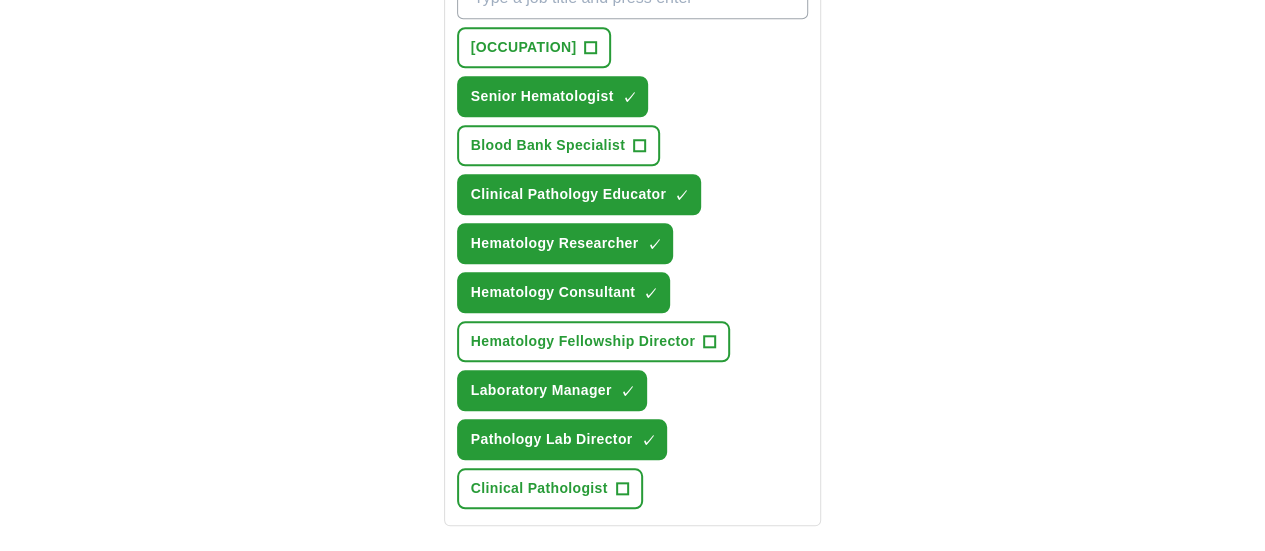 click at bounding box center [633, 627] 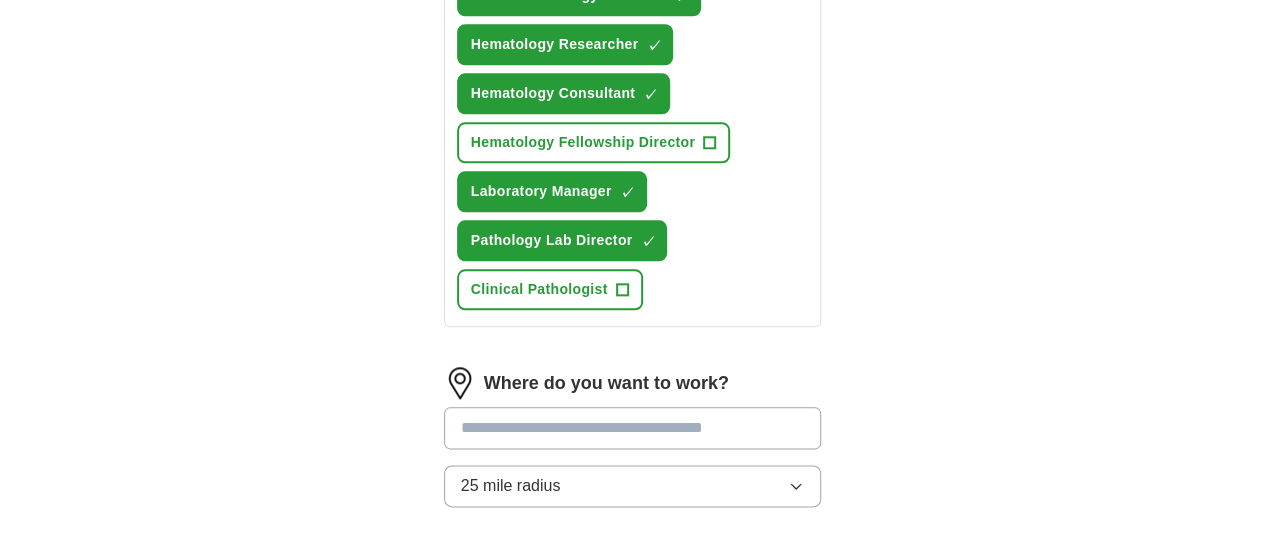 scroll, scrollTop: 1000, scrollLeft: 0, axis: vertical 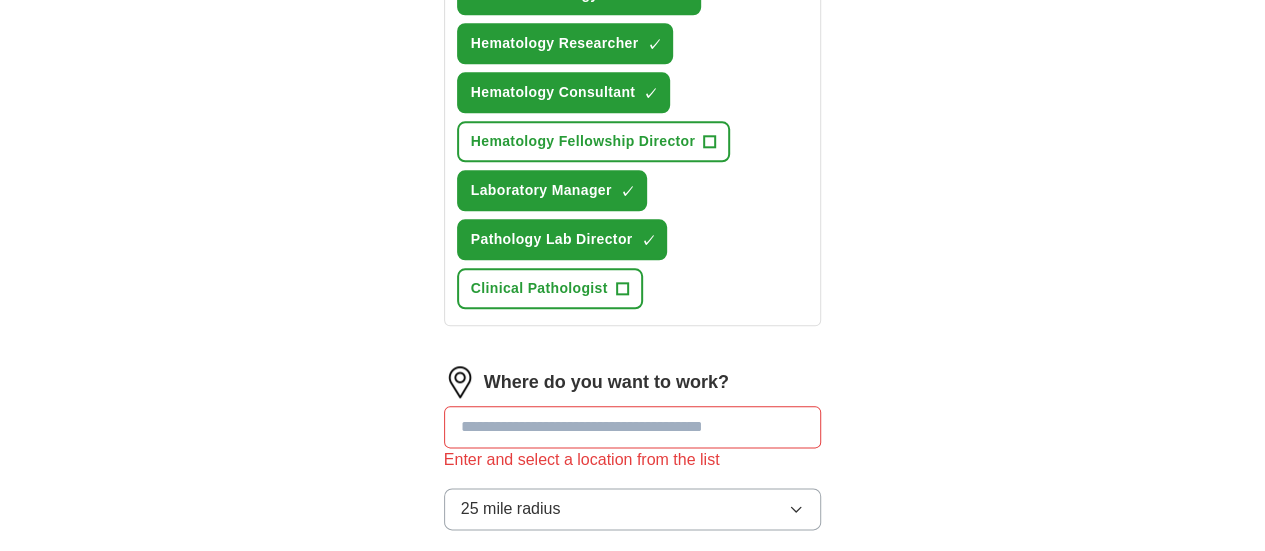 click on "Where do you want to work? Enter and select a location from the list [NUMBER] mile radius" at bounding box center [633, 456] 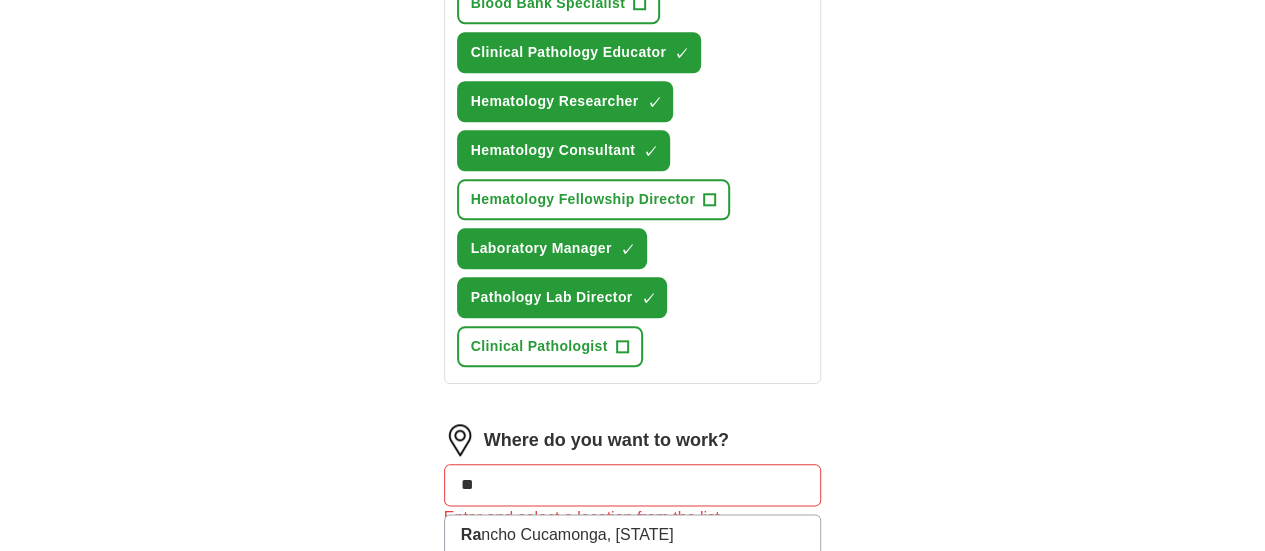 scroll, scrollTop: 900, scrollLeft: 0, axis: vertical 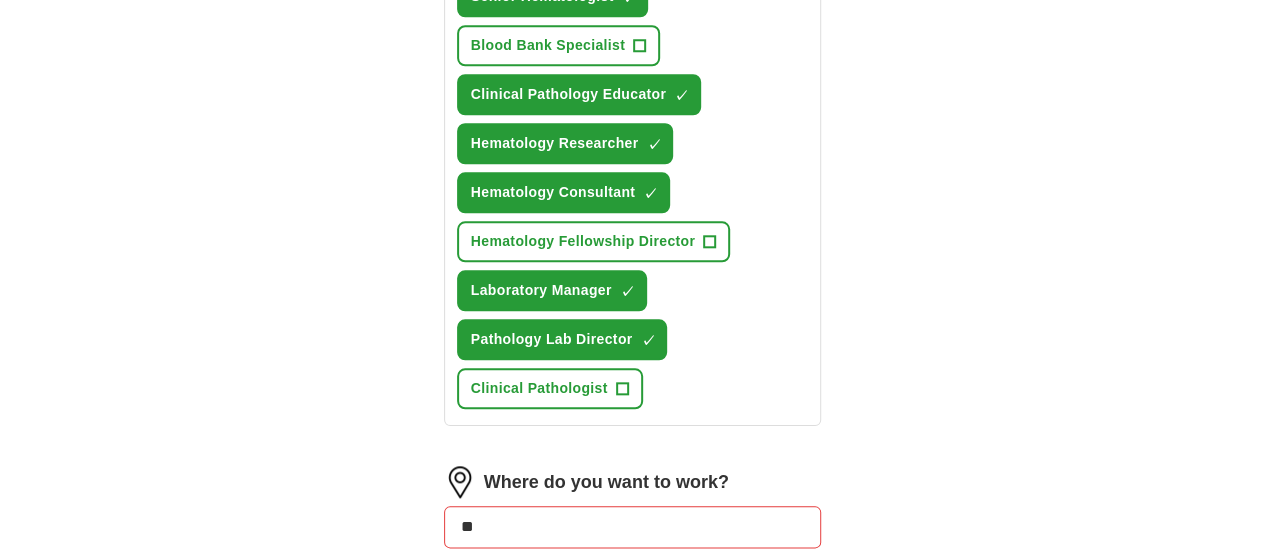 drag, startPoint x: 444, startPoint y: 349, endPoint x: 364, endPoint y: 357, distance: 80.399 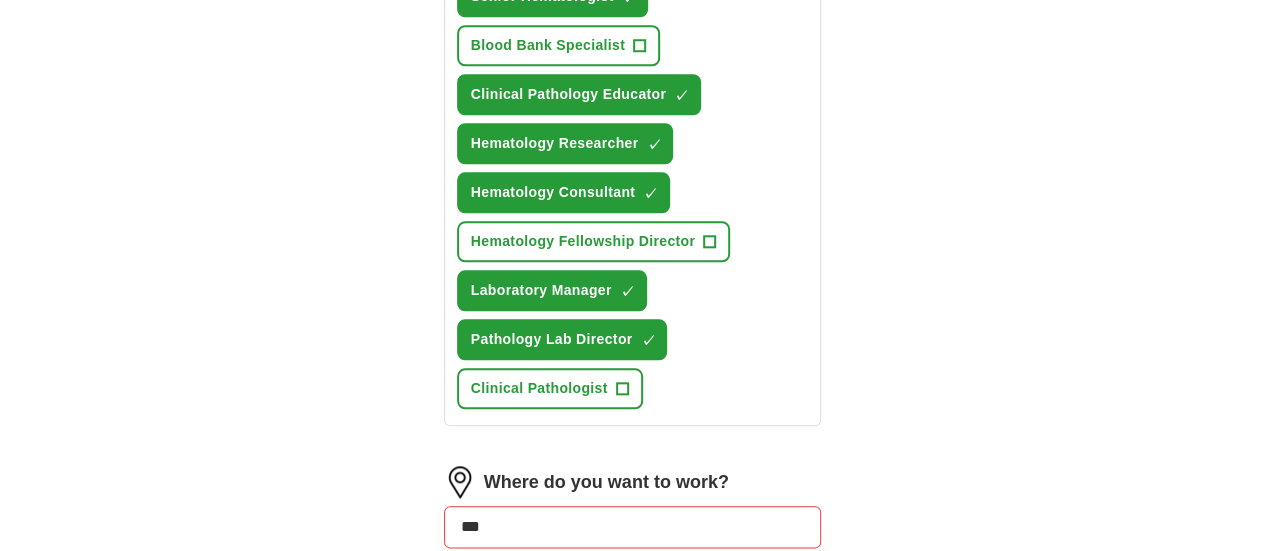 type on "****" 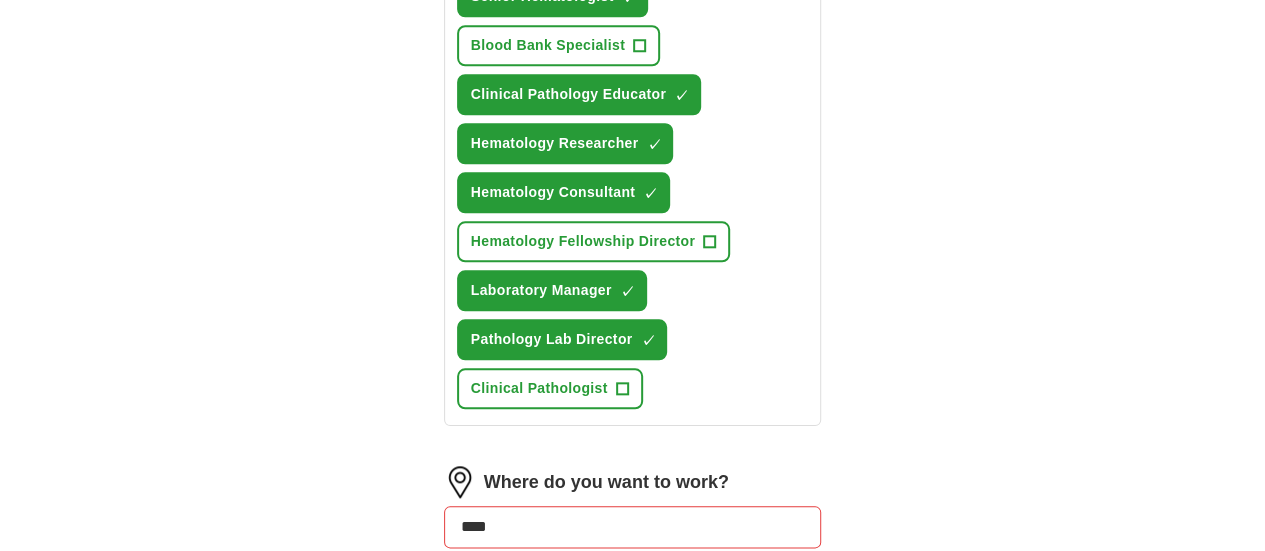 click on "Jack sonville, [STATE]" at bounding box center (633, 577) 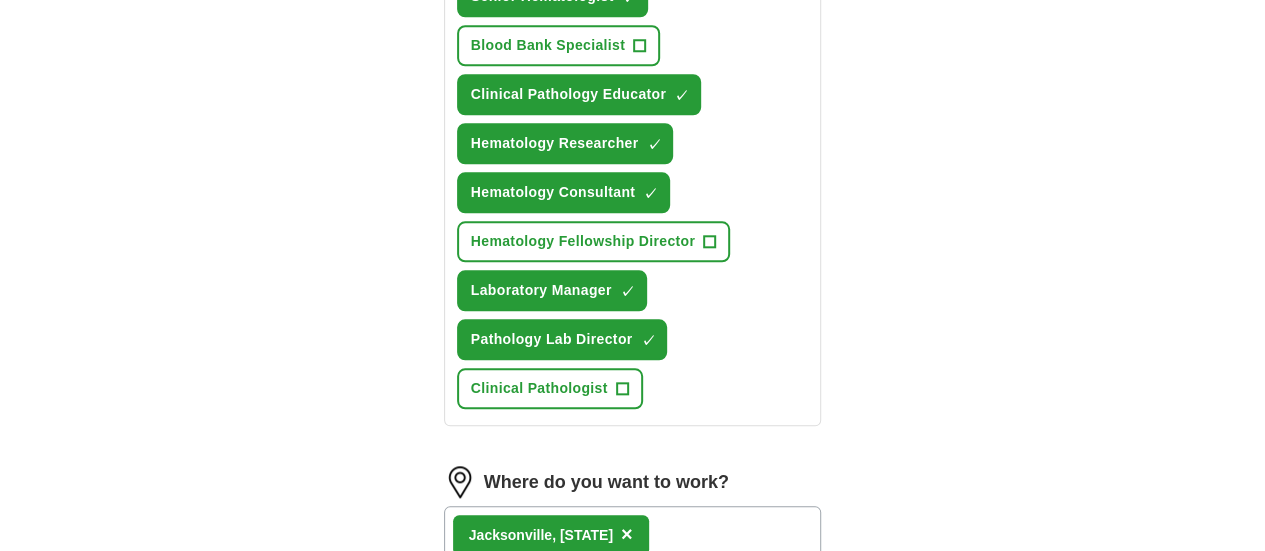 scroll, scrollTop: 1000, scrollLeft: 0, axis: vertical 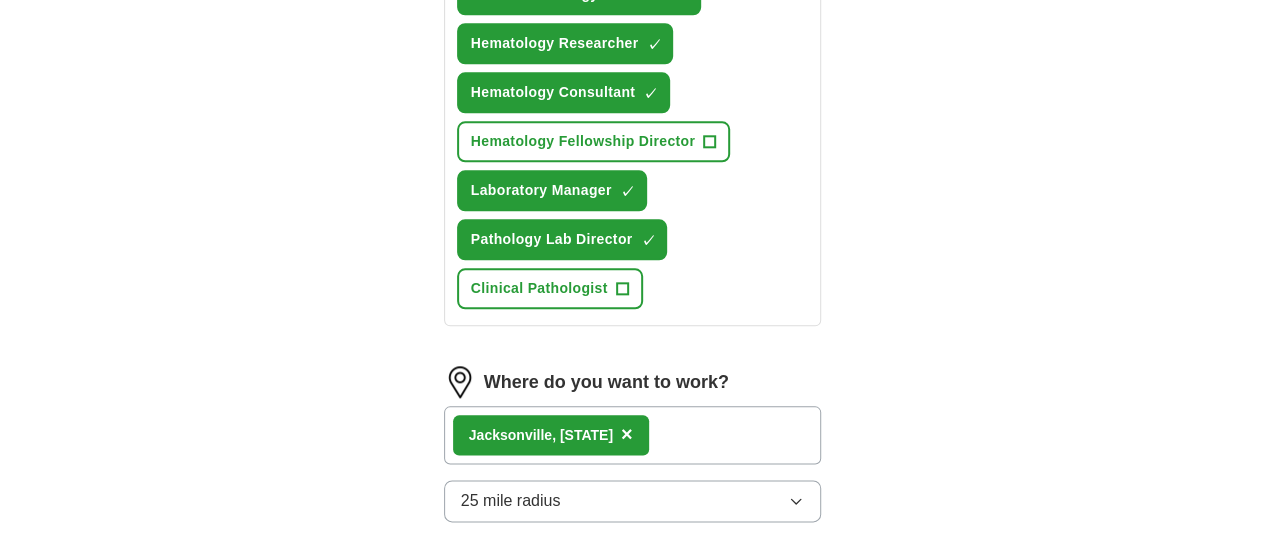 click on "[CITY], [STATE] ×" at bounding box center [633, 435] 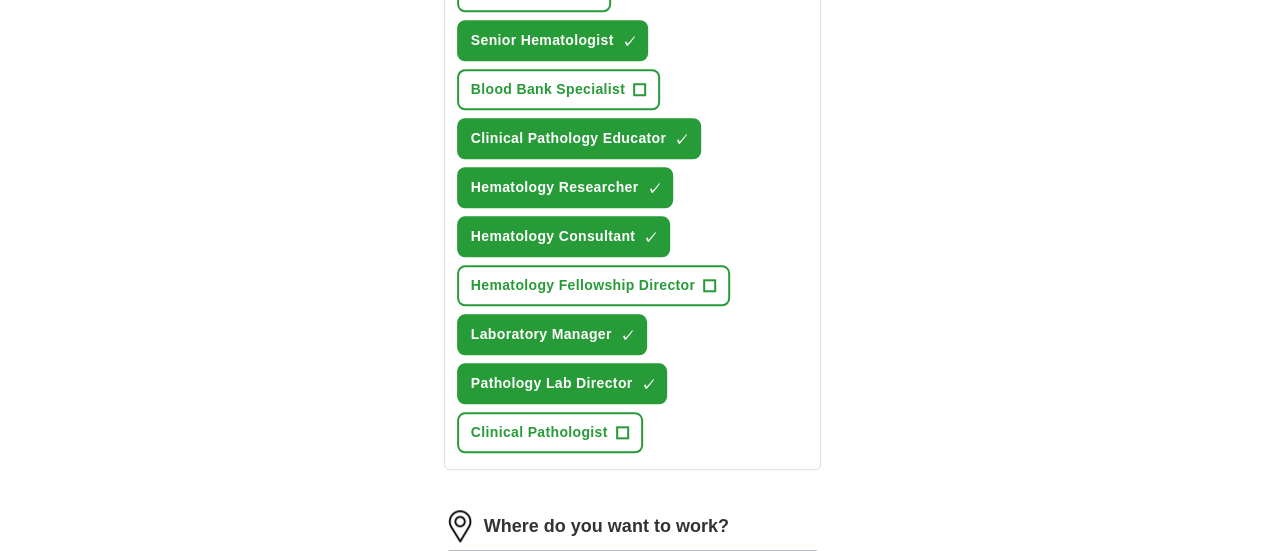 scroll, scrollTop: 900, scrollLeft: 0, axis: vertical 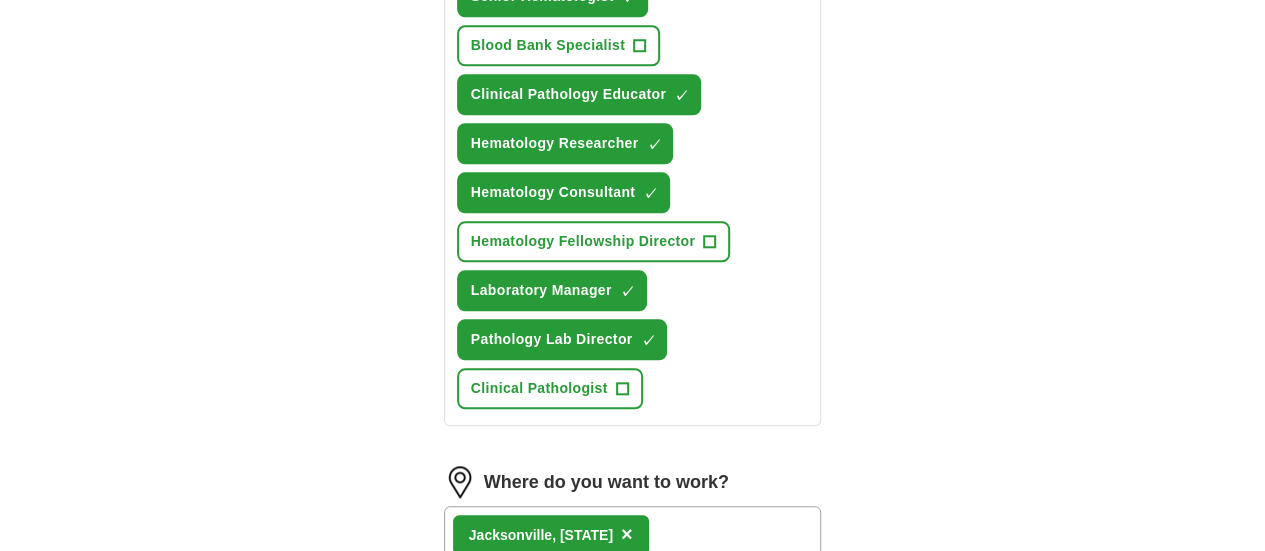 click on "×" at bounding box center (627, 534) 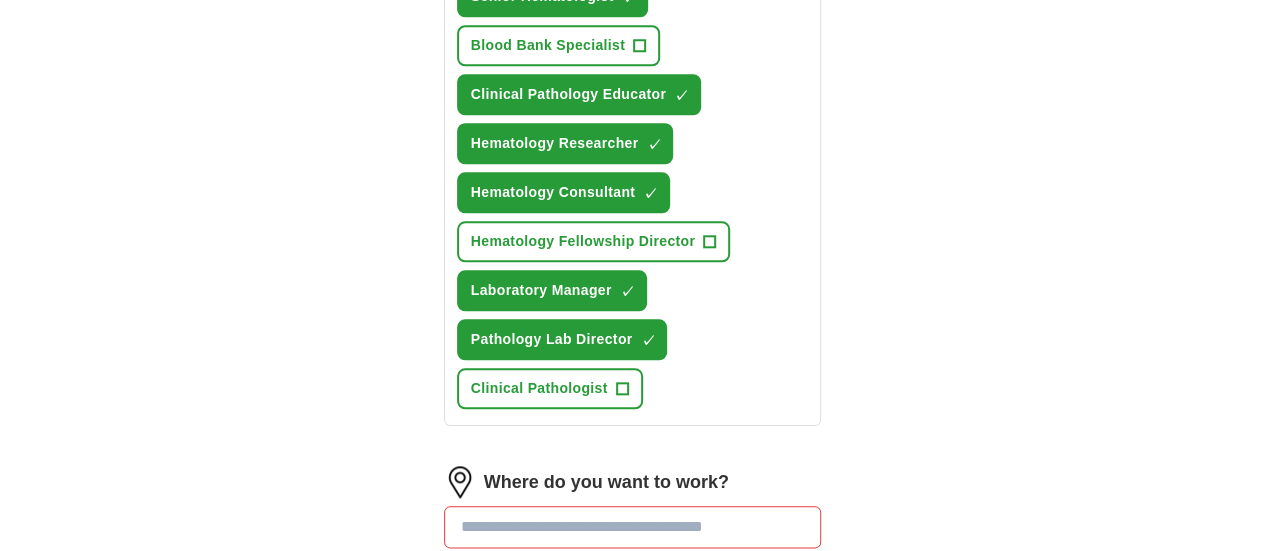 click at bounding box center [633, 527] 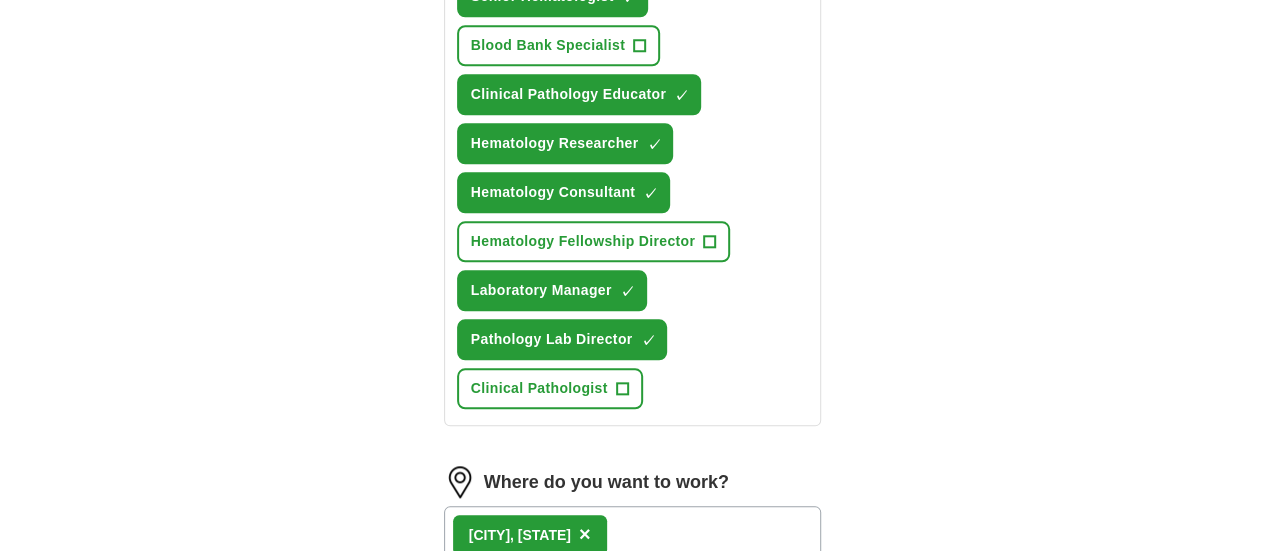 click on "[CITY], [STATE] ×" at bounding box center [633, 535] 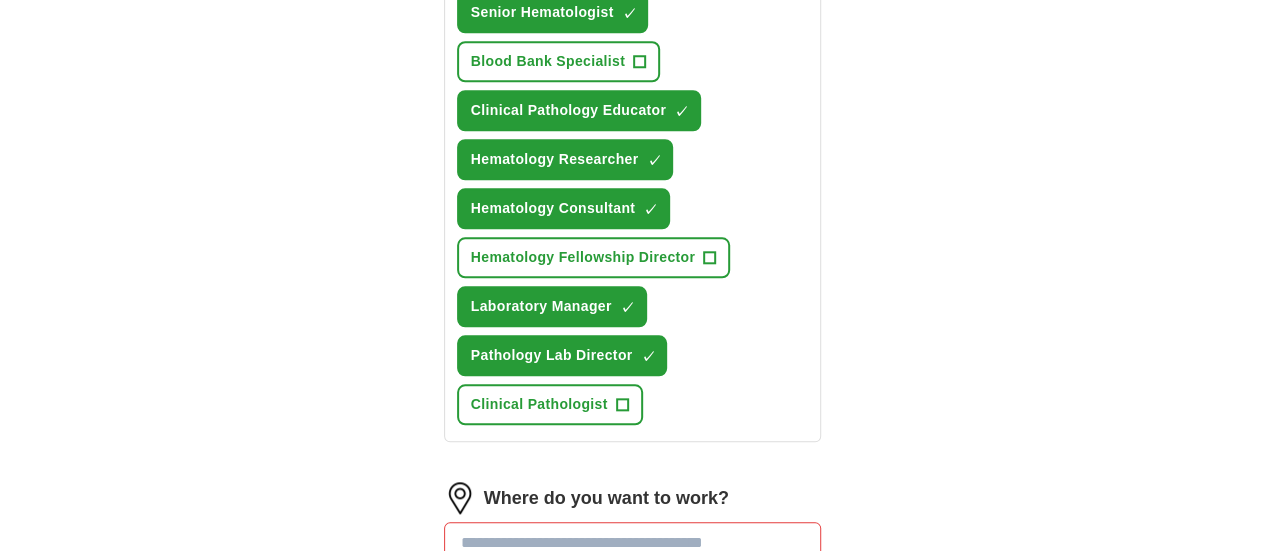 scroll, scrollTop: 900, scrollLeft: 0, axis: vertical 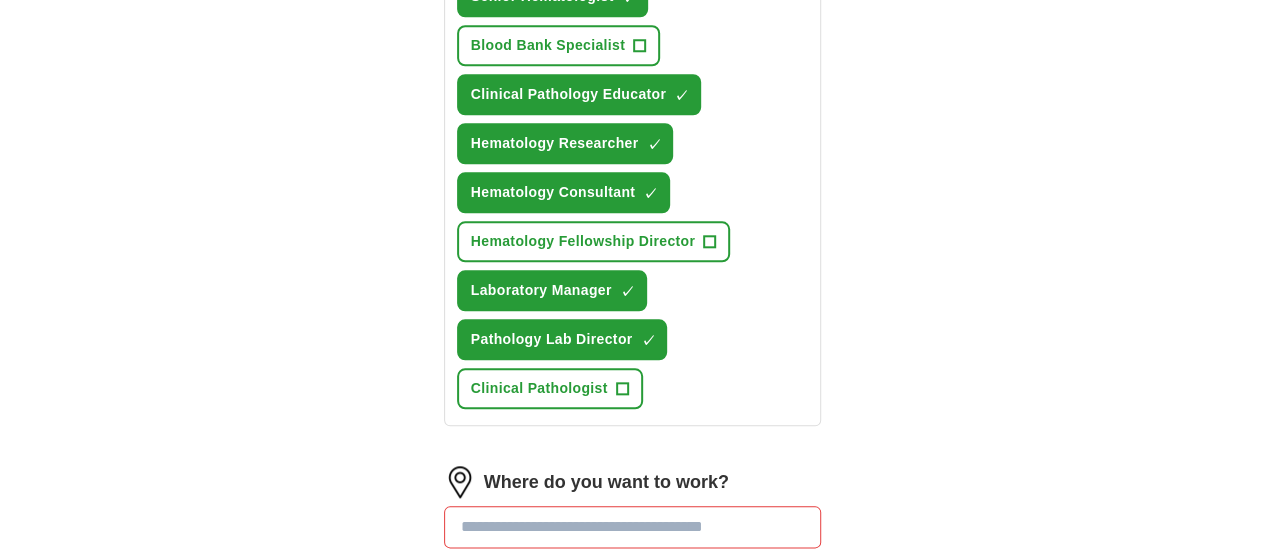 click at bounding box center [633, 527] 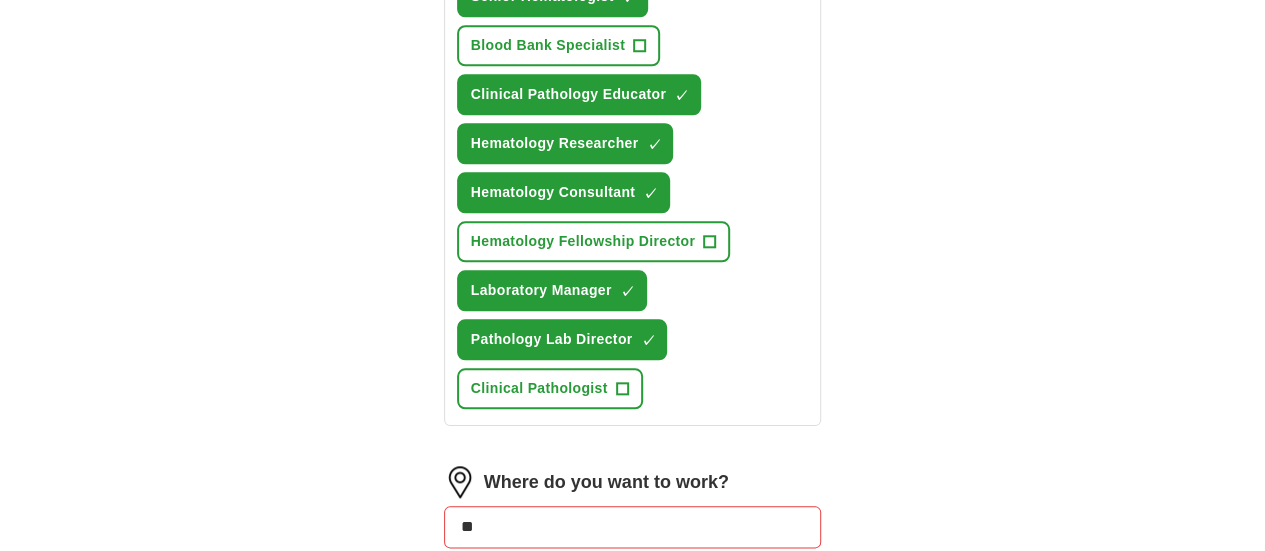 type on "***" 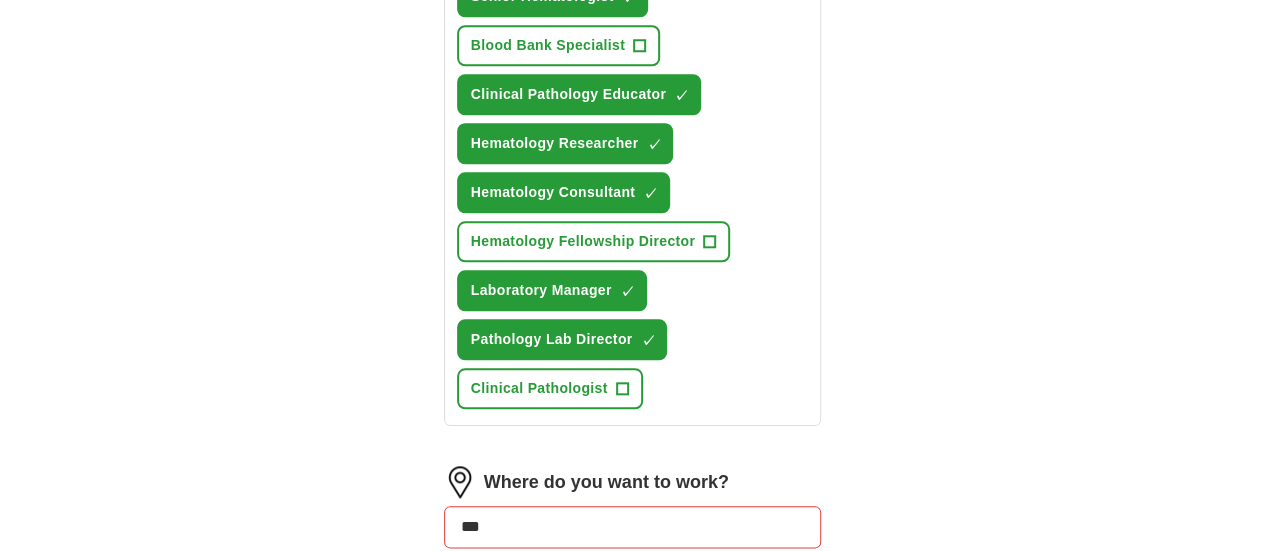 click on "New ark, [STATE]" at bounding box center (633, 700) 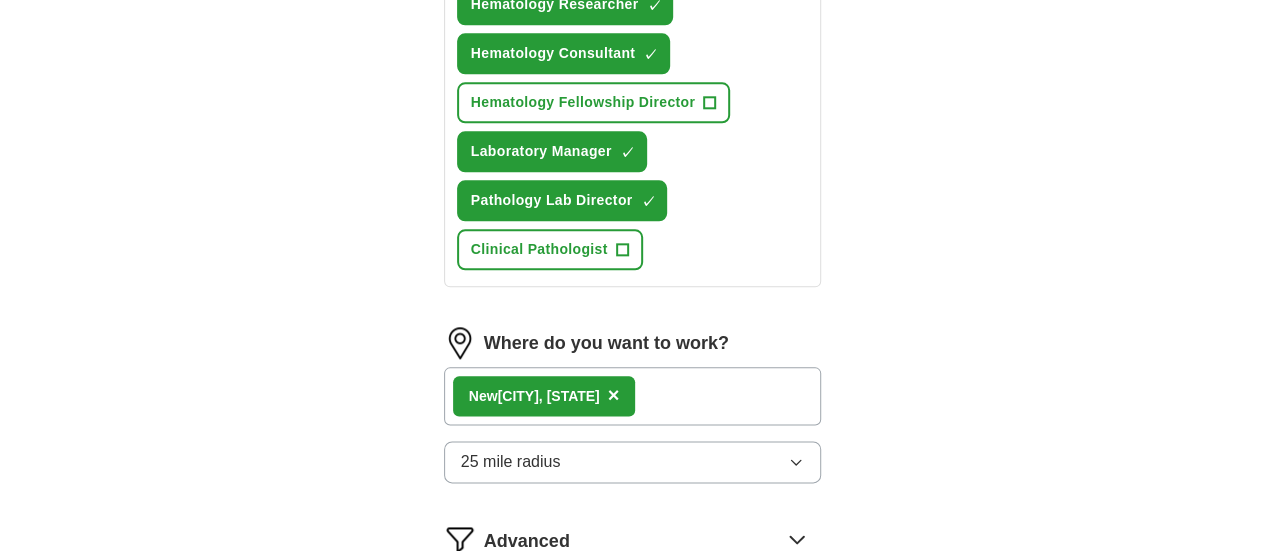 scroll, scrollTop: 1200, scrollLeft: 0, axis: vertical 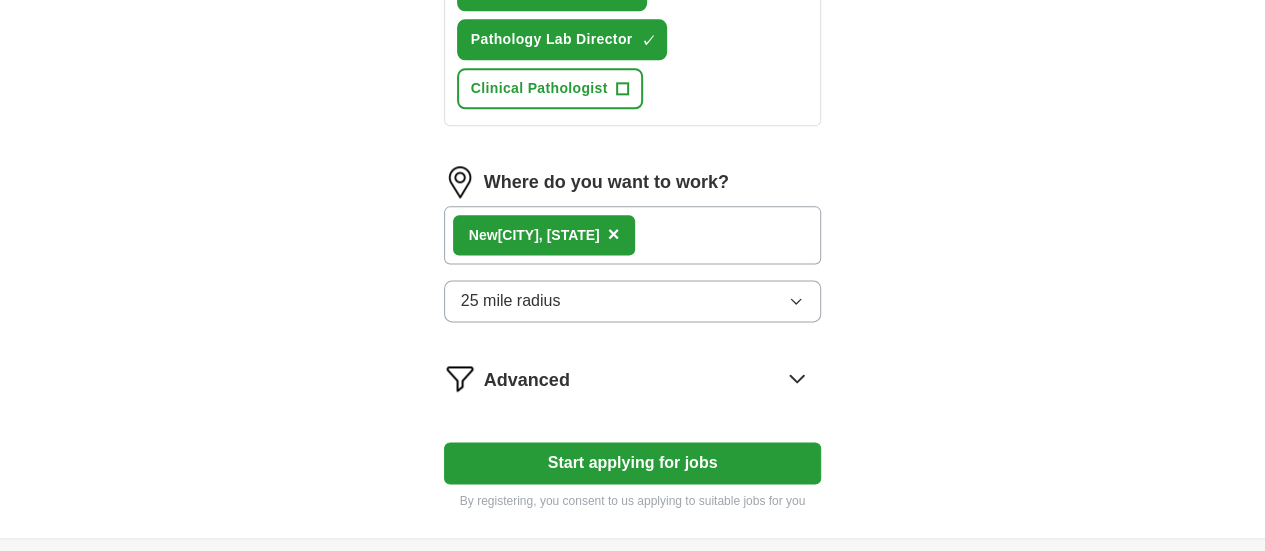 click 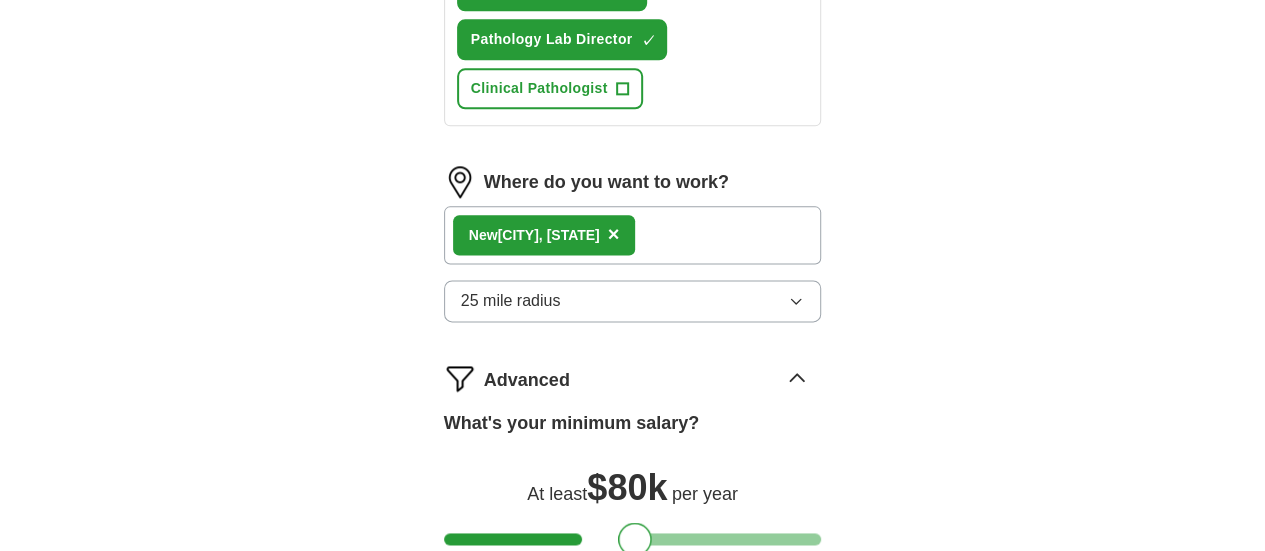 drag, startPoint x: 428, startPoint y: 364, endPoint x: 601, endPoint y: 363, distance: 173.00288 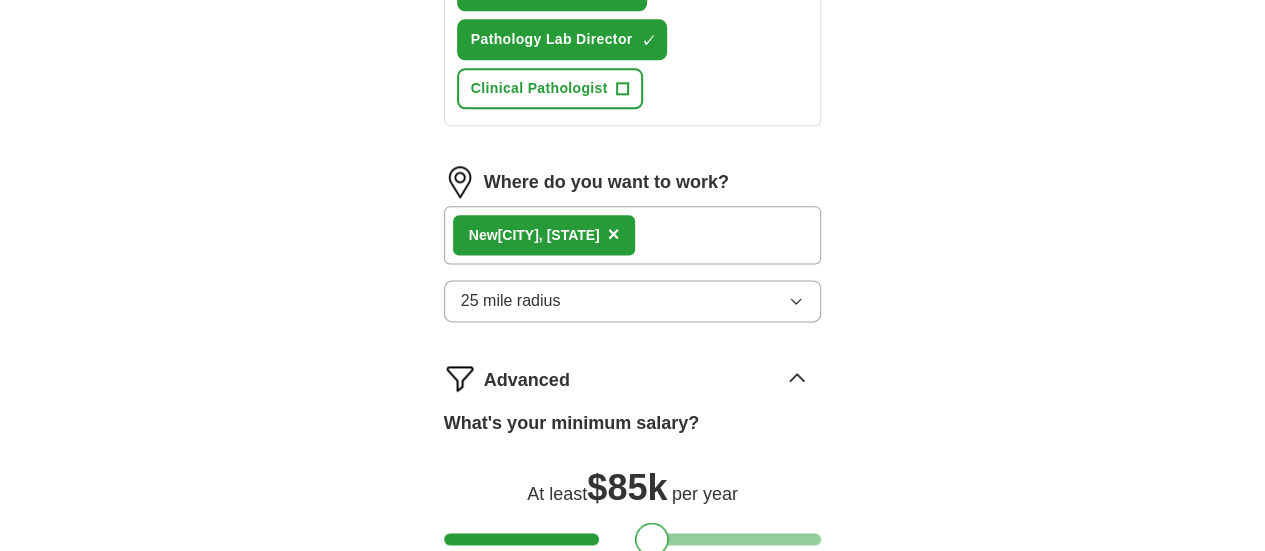 drag, startPoint x: 598, startPoint y: 357, endPoint x: 616, endPoint y: 364, distance: 19.313208 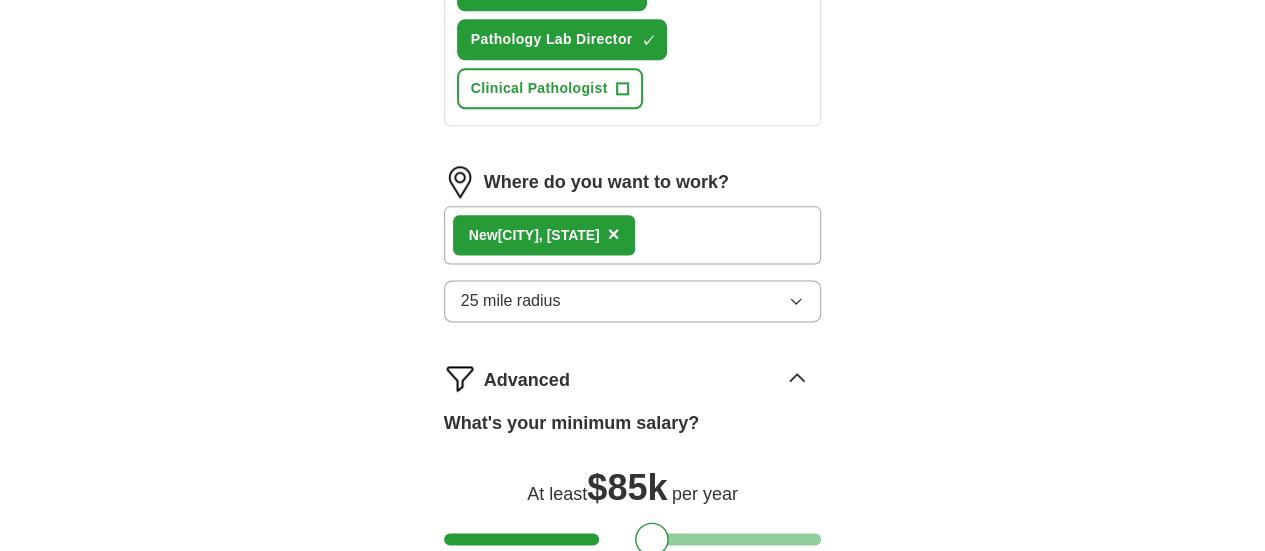 click on "Start applying for jobs" at bounding box center (633, 659) 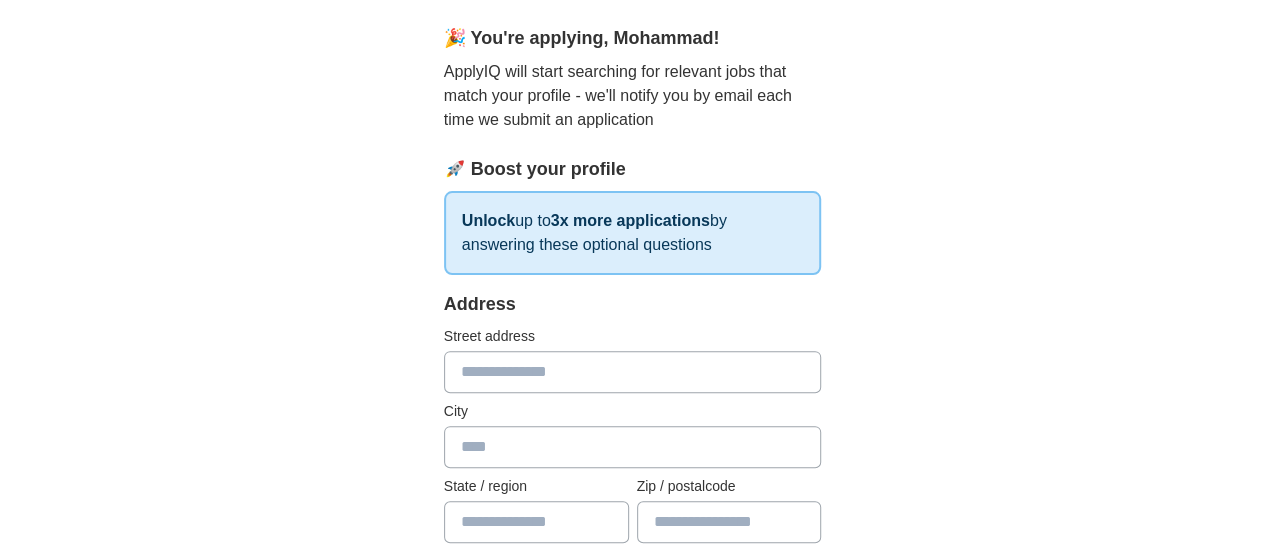 scroll, scrollTop: 200, scrollLeft: 0, axis: vertical 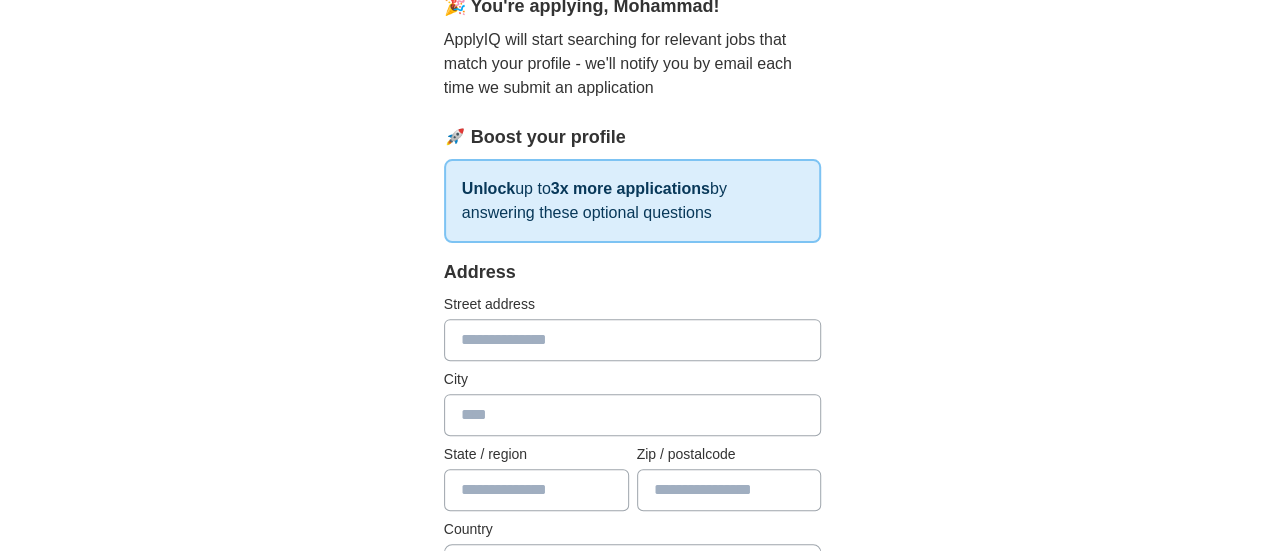 click at bounding box center [633, 340] 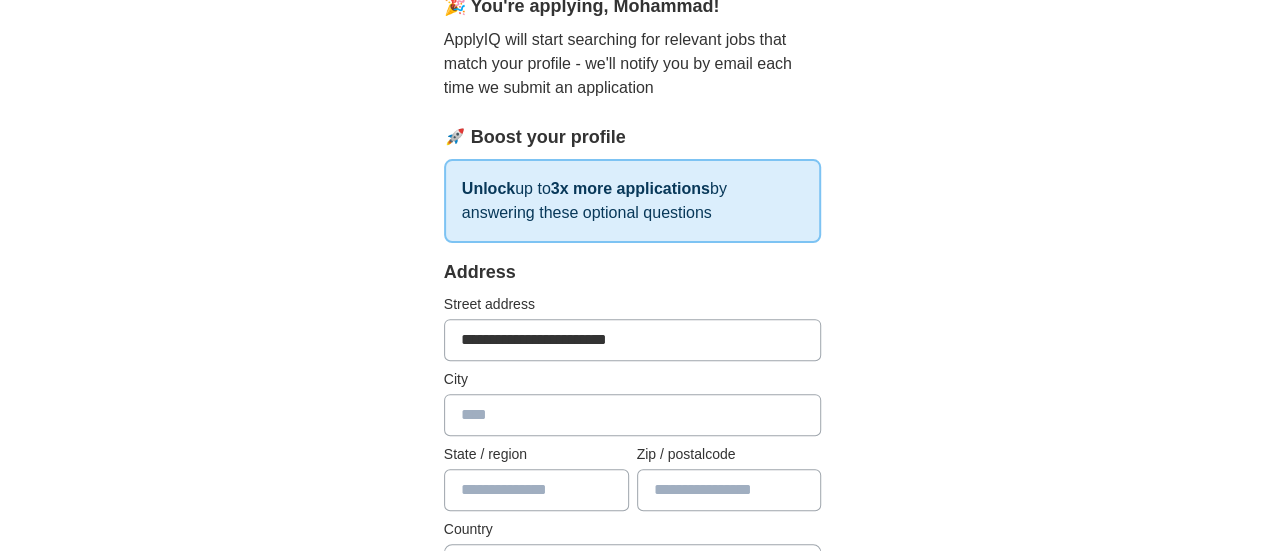 type on "**********" 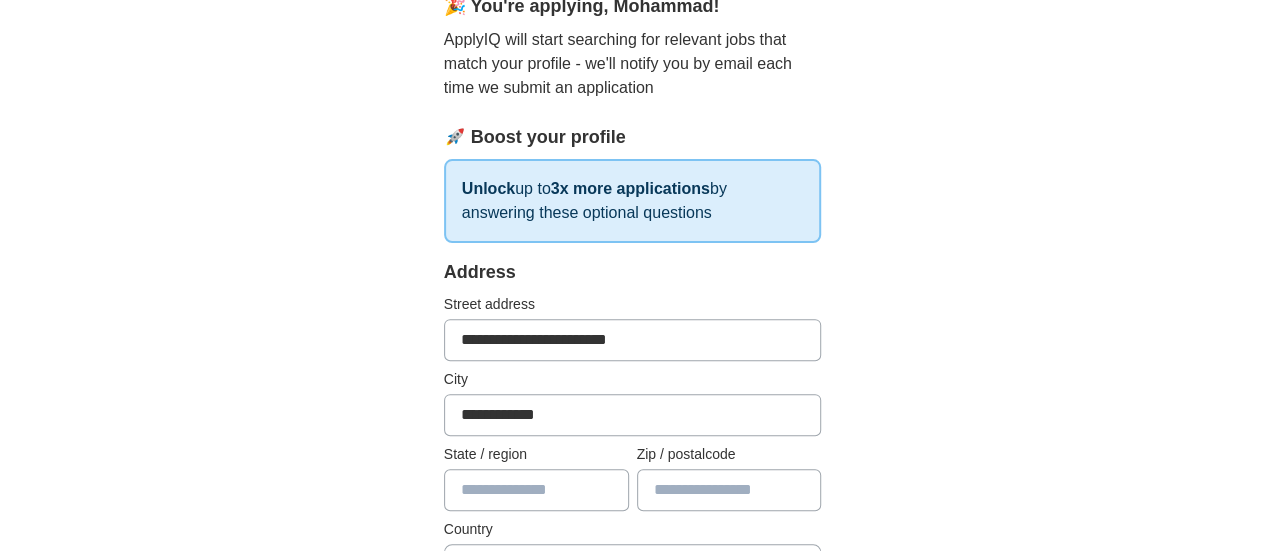type on "**" 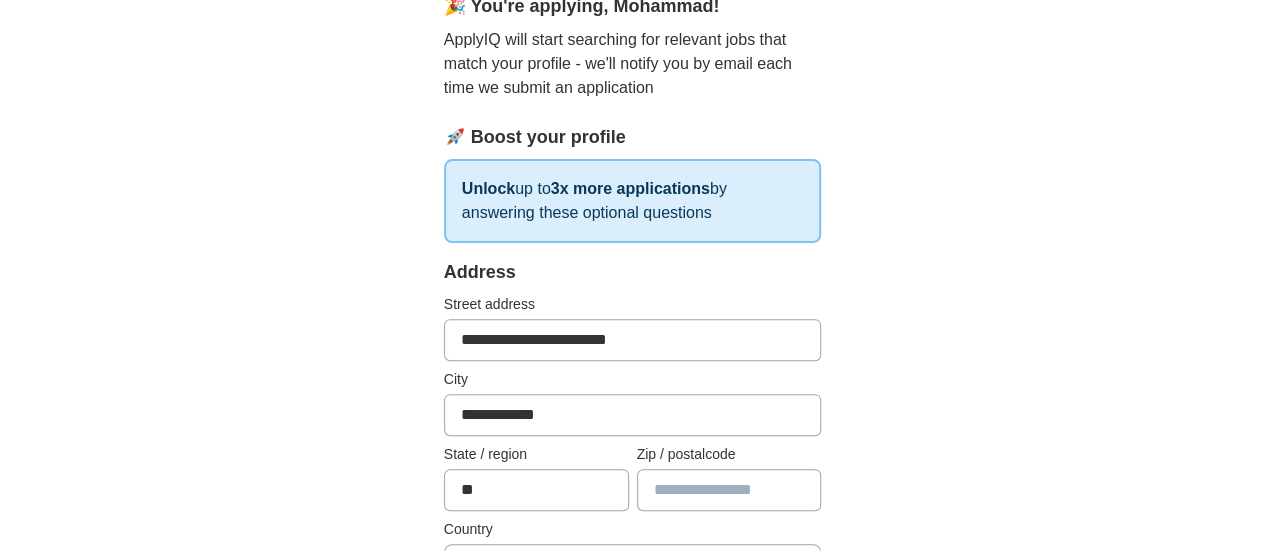 type on "*****" 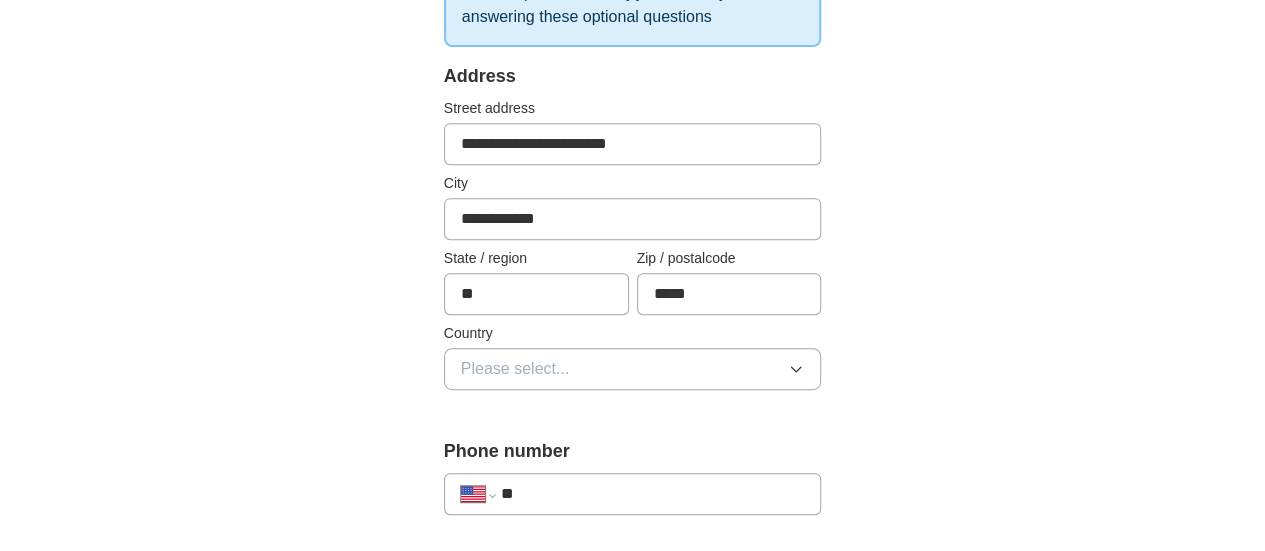 scroll, scrollTop: 400, scrollLeft: 0, axis: vertical 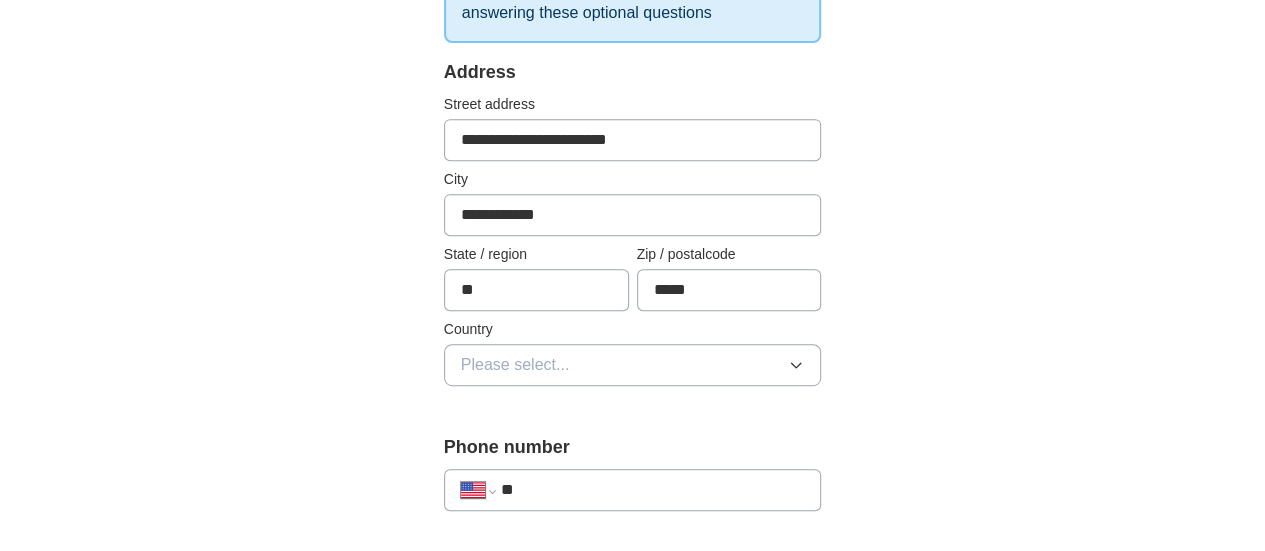 click on "Please select..." at bounding box center (633, 365) 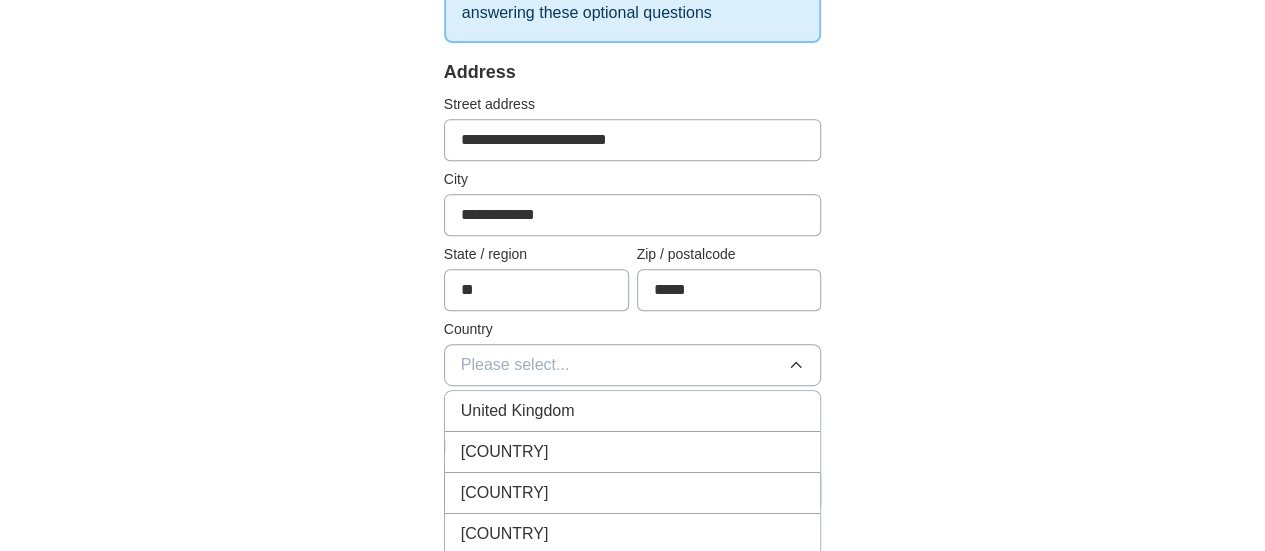 click on "[COUNTRY]" at bounding box center [633, 452] 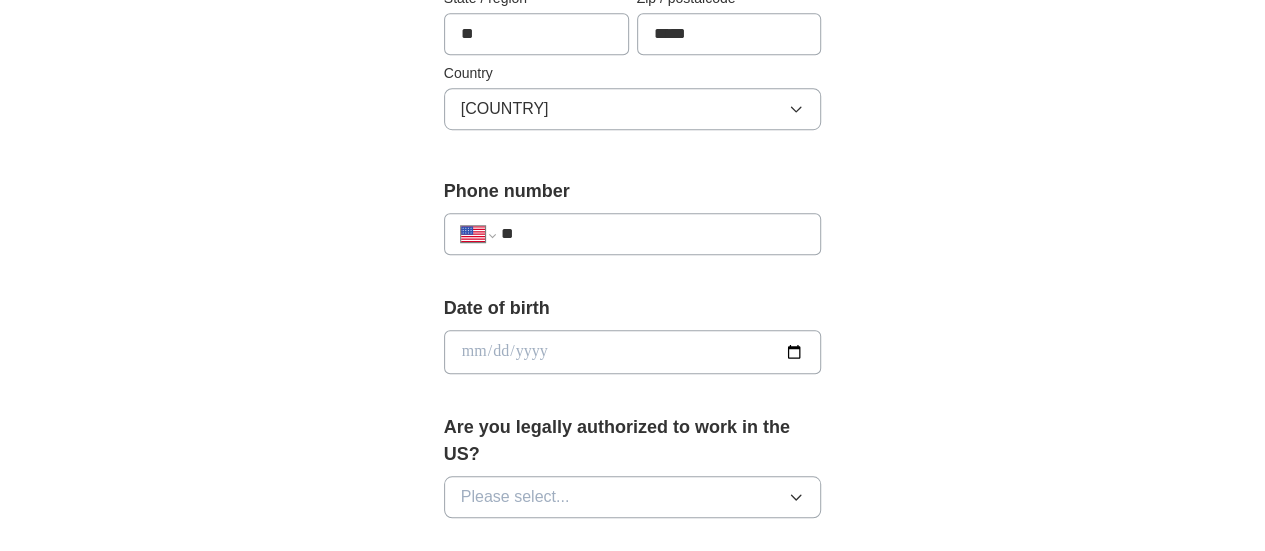 scroll, scrollTop: 700, scrollLeft: 0, axis: vertical 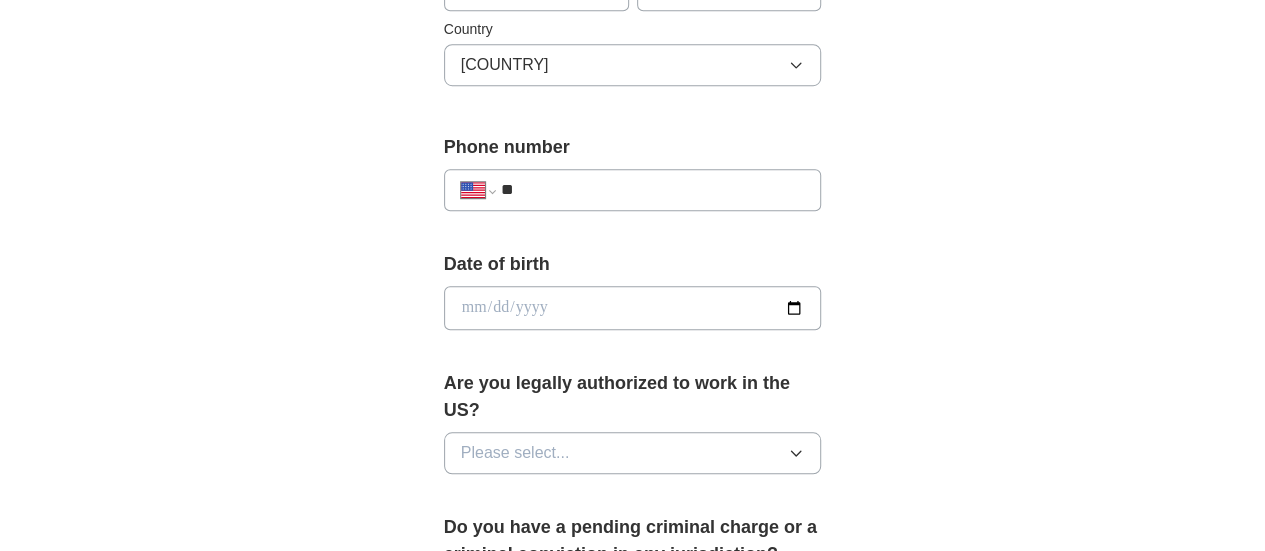 click on "**" at bounding box center (653, 190) 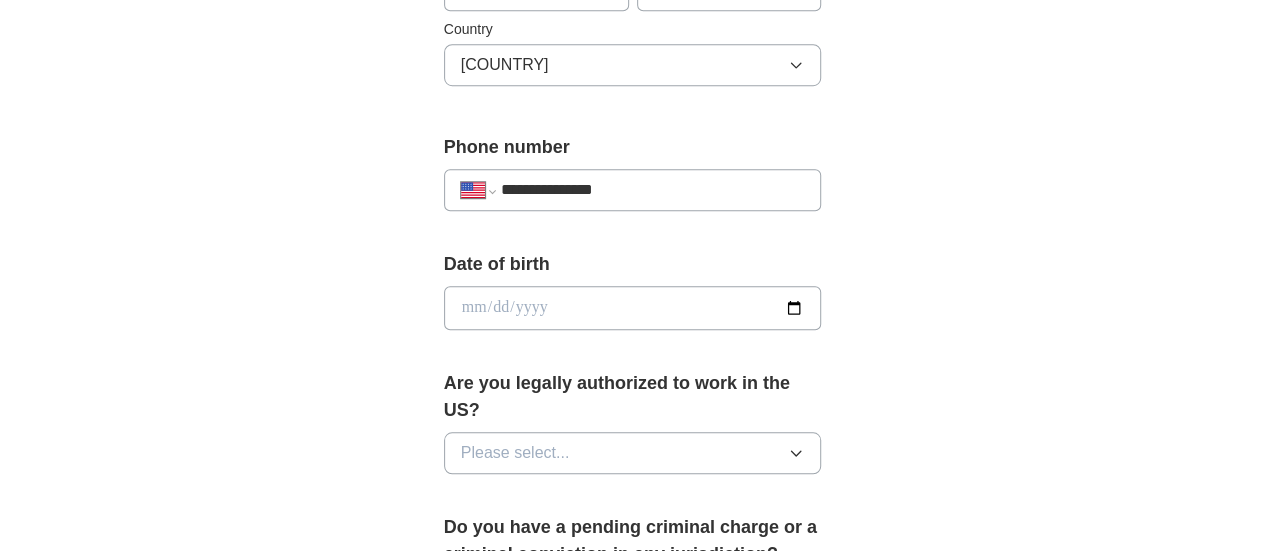 type on "**********" 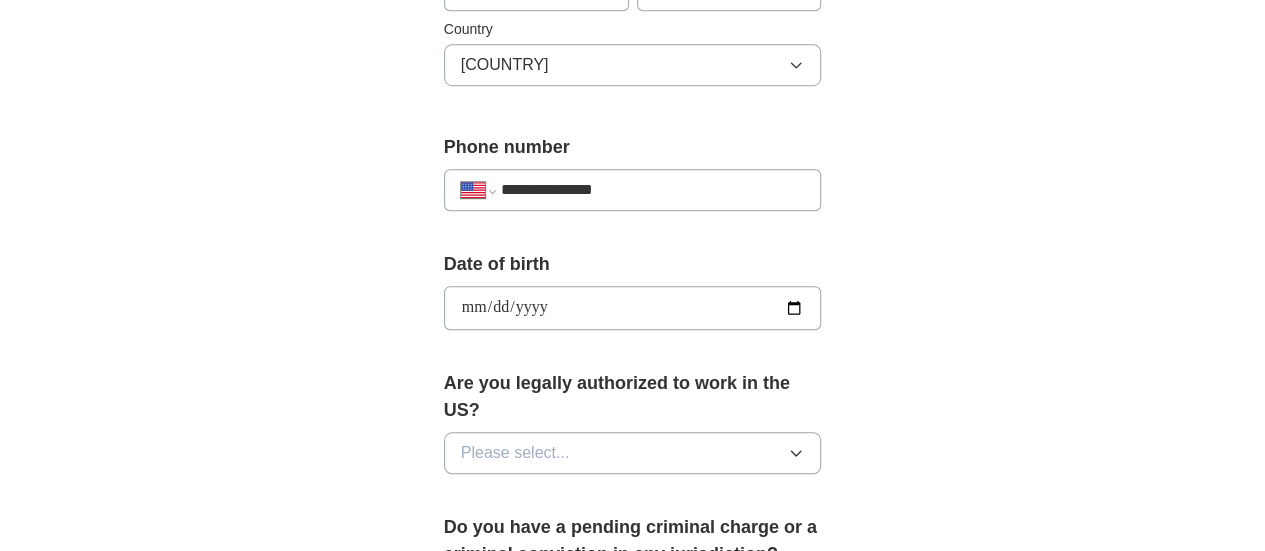 type on "**********" 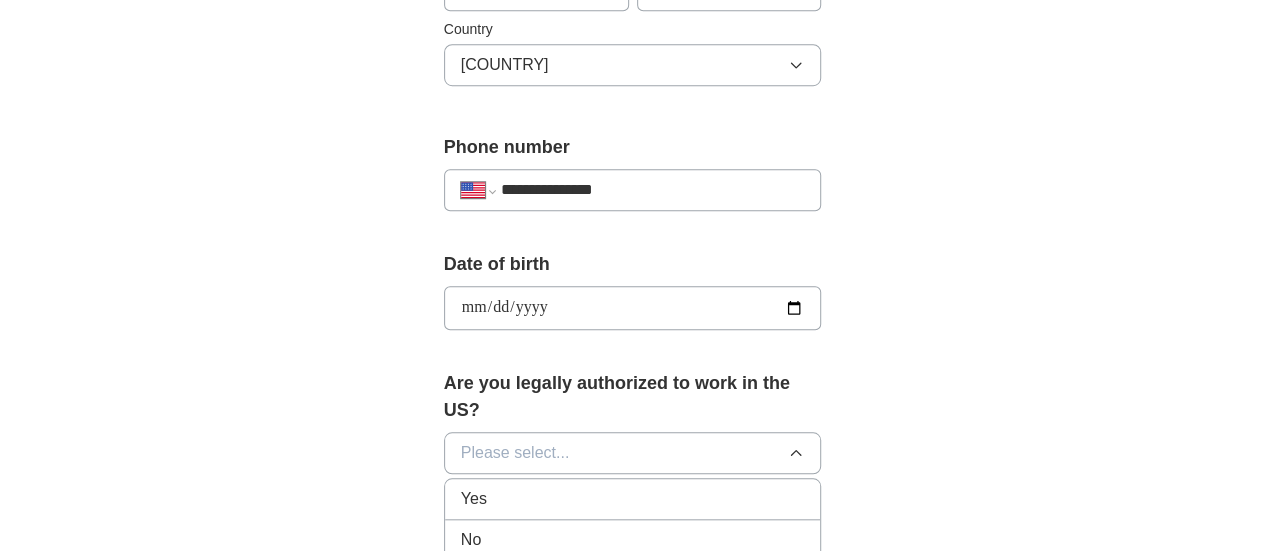 click on "Yes" at bounding box center (633, 499) 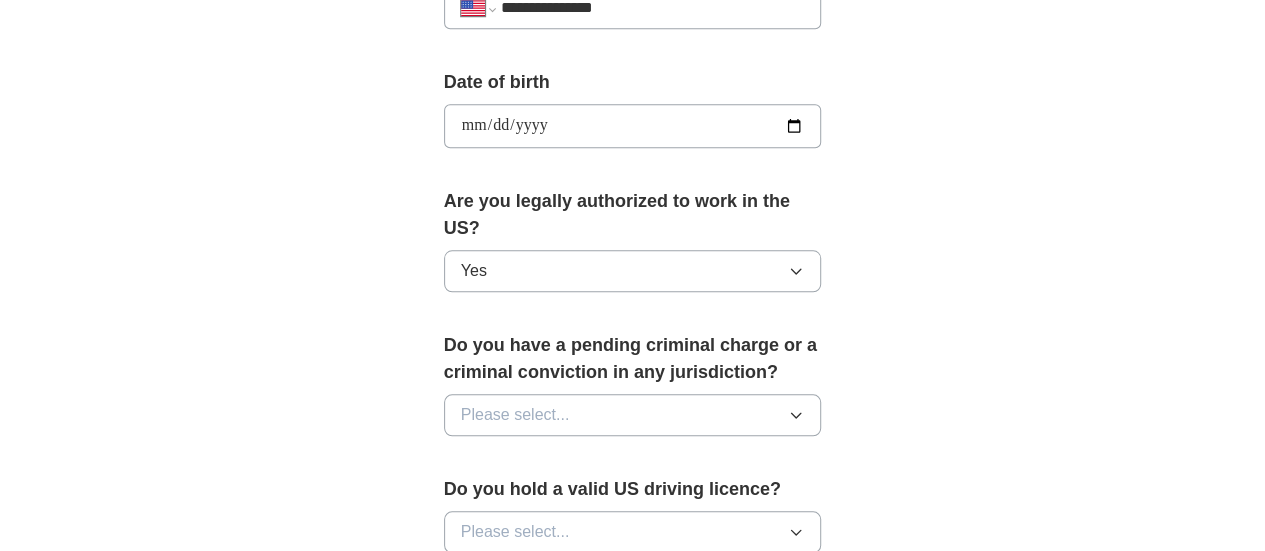 scroll, scrollTop: 900, scrollLeft: 0, axis: vertical 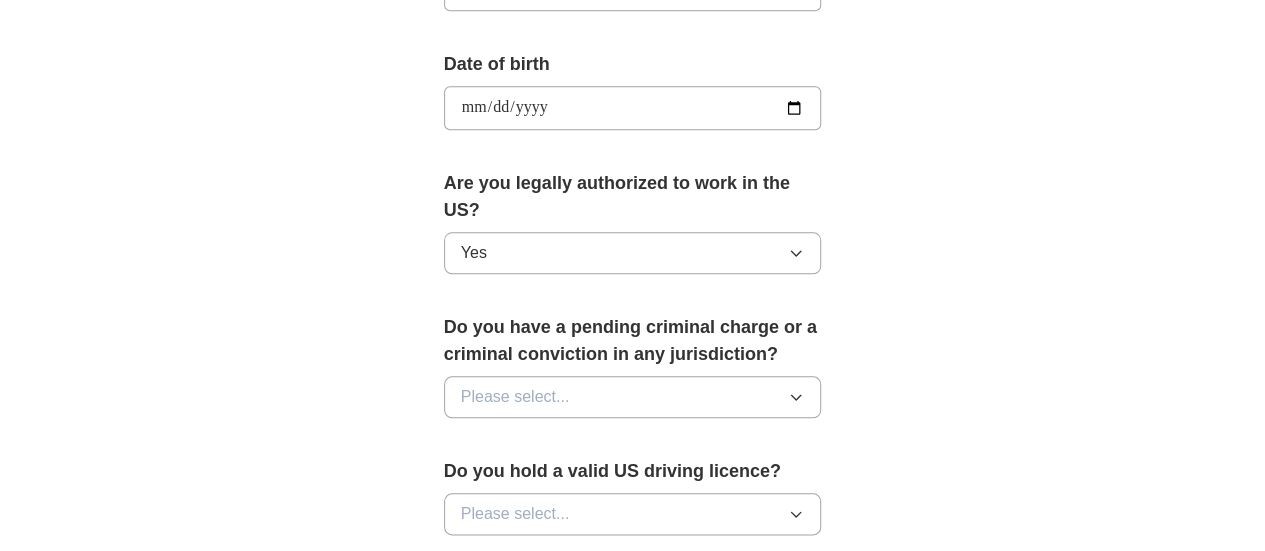 click on "Please select..." at bounding box center (633, 397) 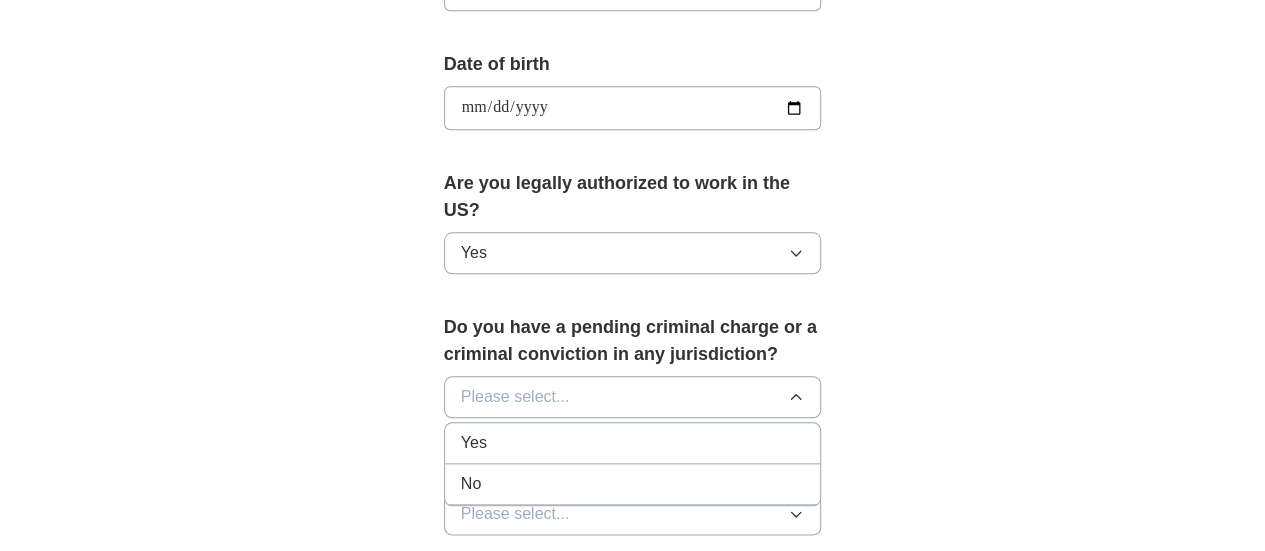 click on "No" at bounding box center [633, 484] 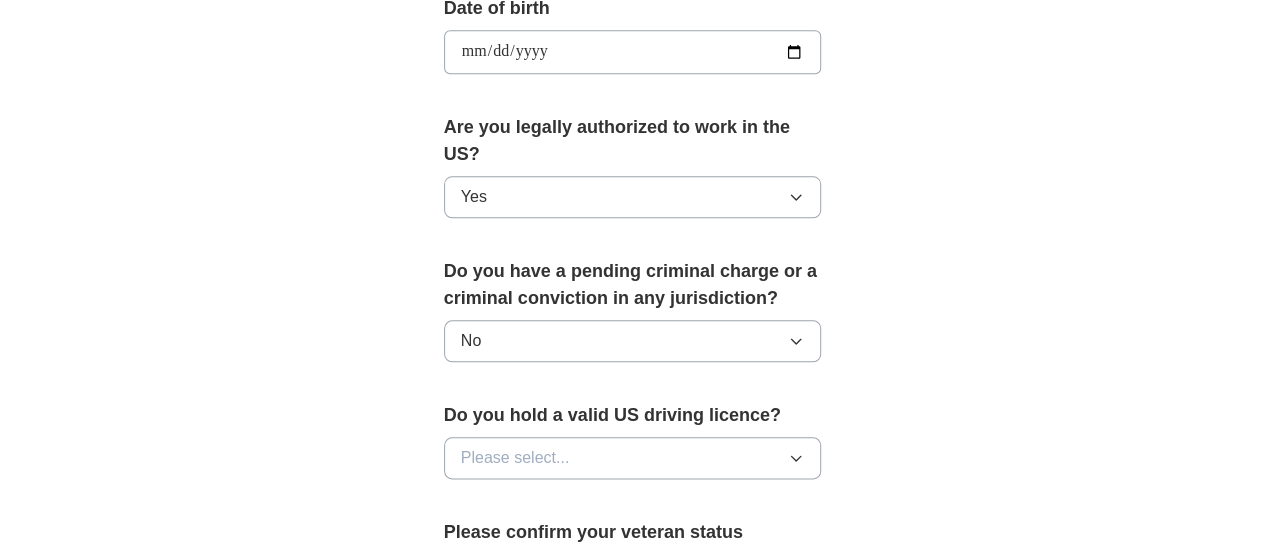 scroll, scrollTop: 1000, scrollLeft: 0, axis: vertical 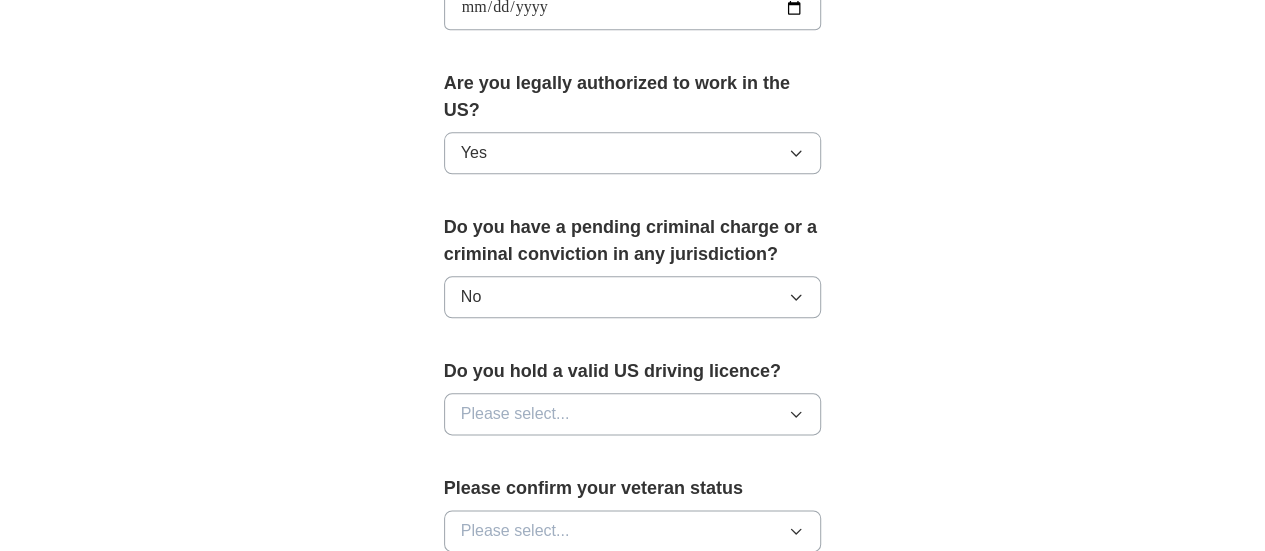 click on "Please select..." at bounding box center (633, 414) 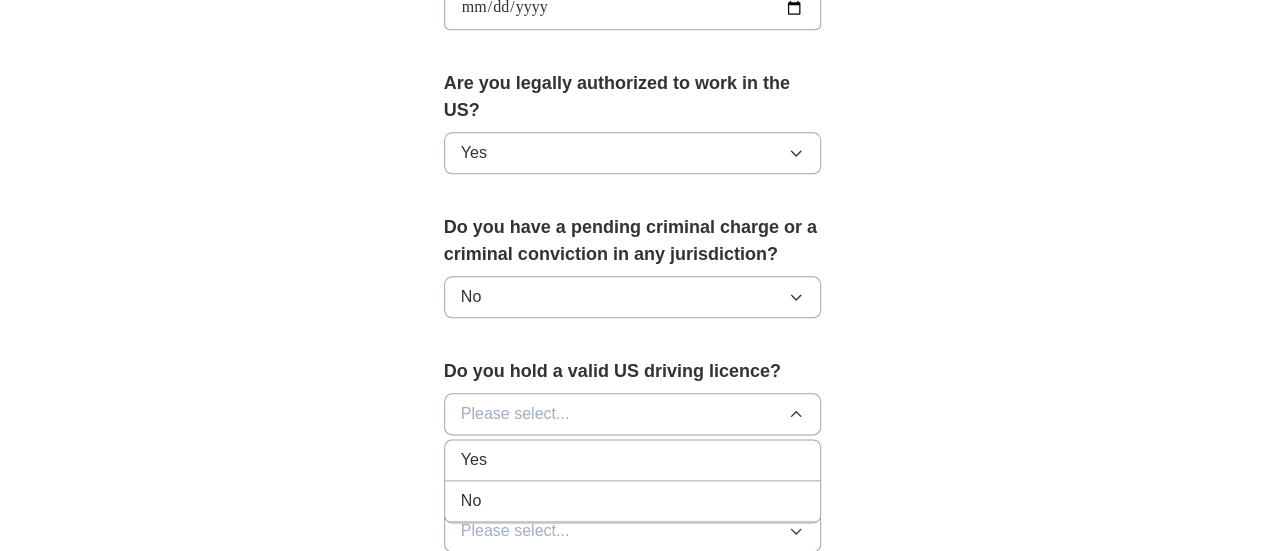 click on "Yes" at bounding box center (633, 460) 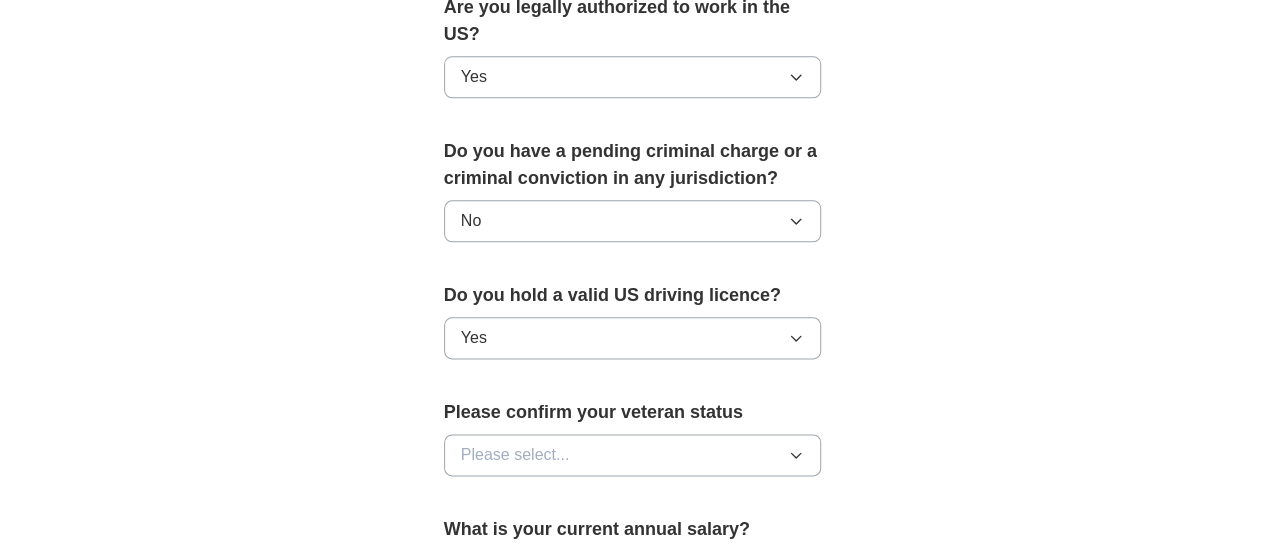 scroll, scrollTop: 1200, scrollLeft: 0, axis: vertical 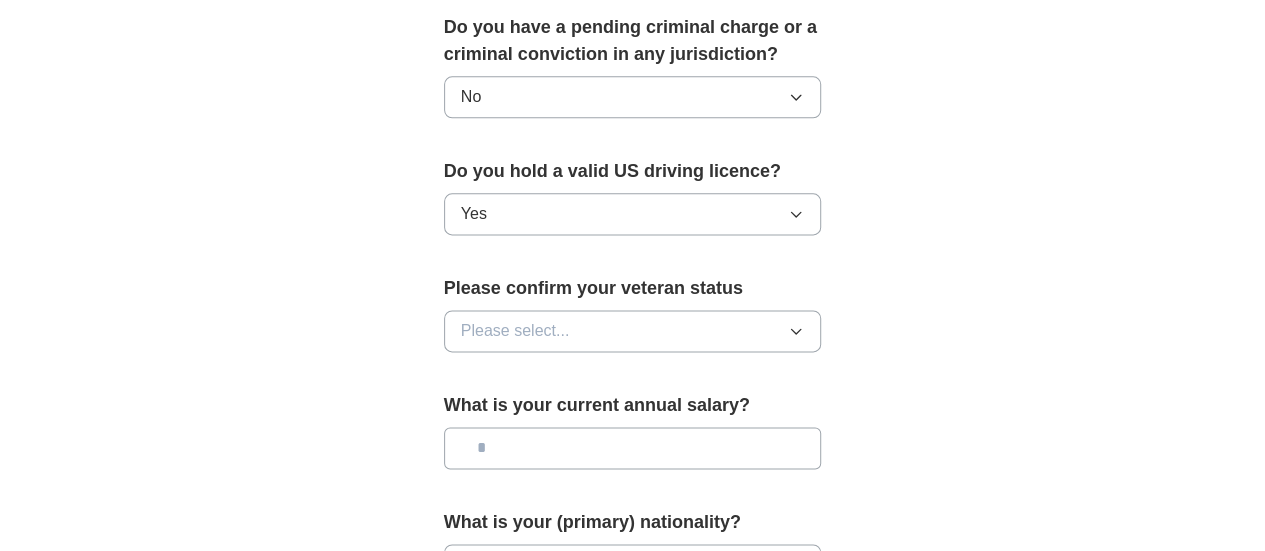 click on "Please select..." at bounding box center (633, 331) 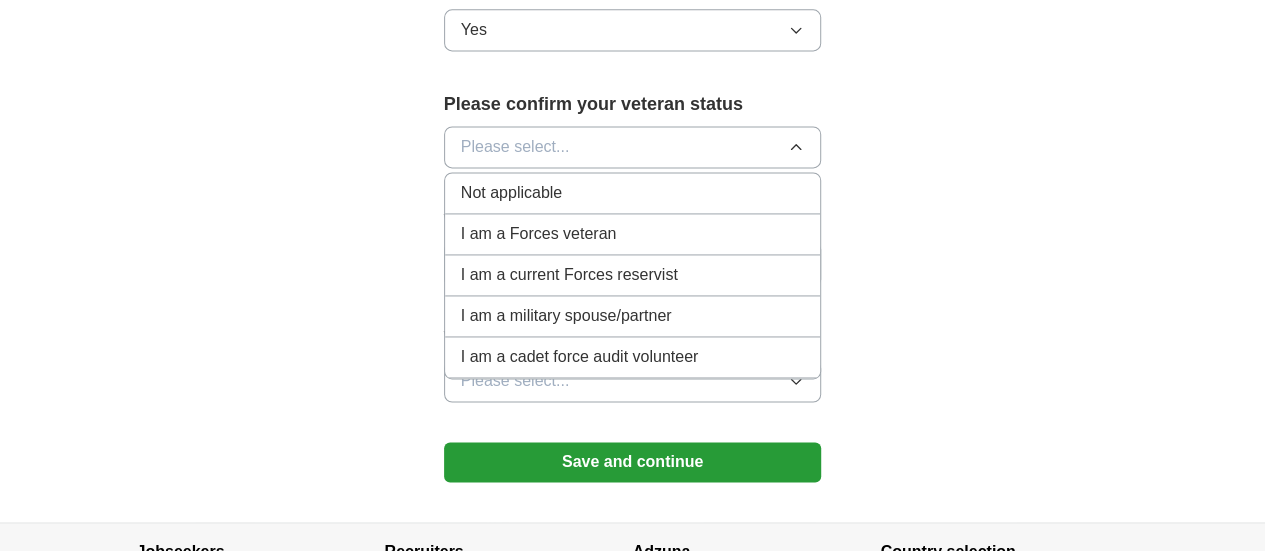 scroll, scrollTop: 1400, scrollLeft: 0, axis: vertical 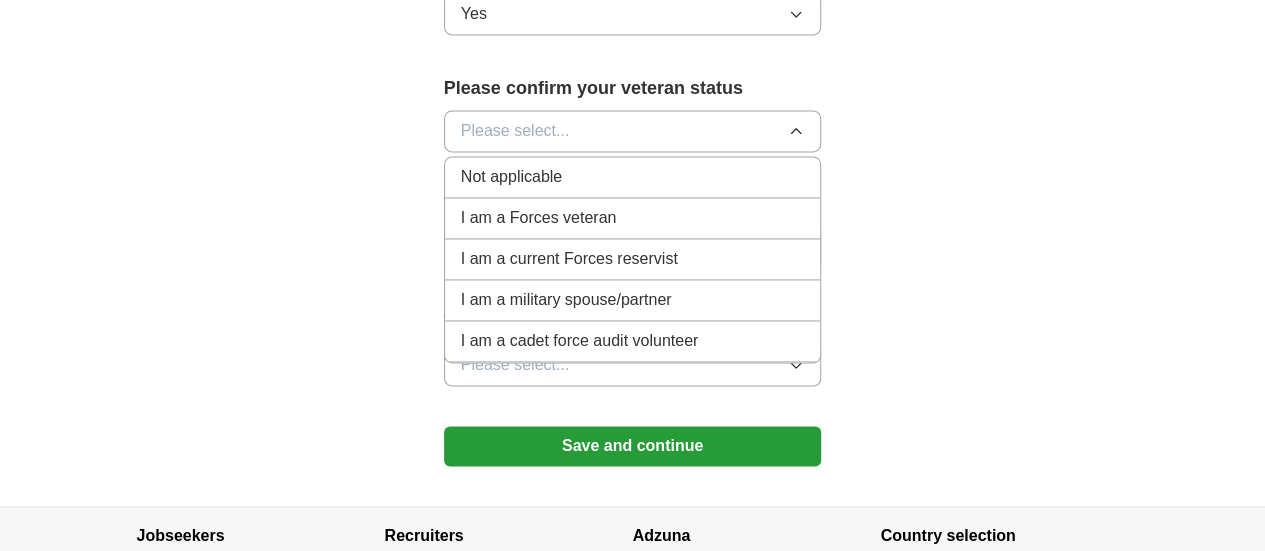 click on "Not applicable" at bounding box center [511, 177] 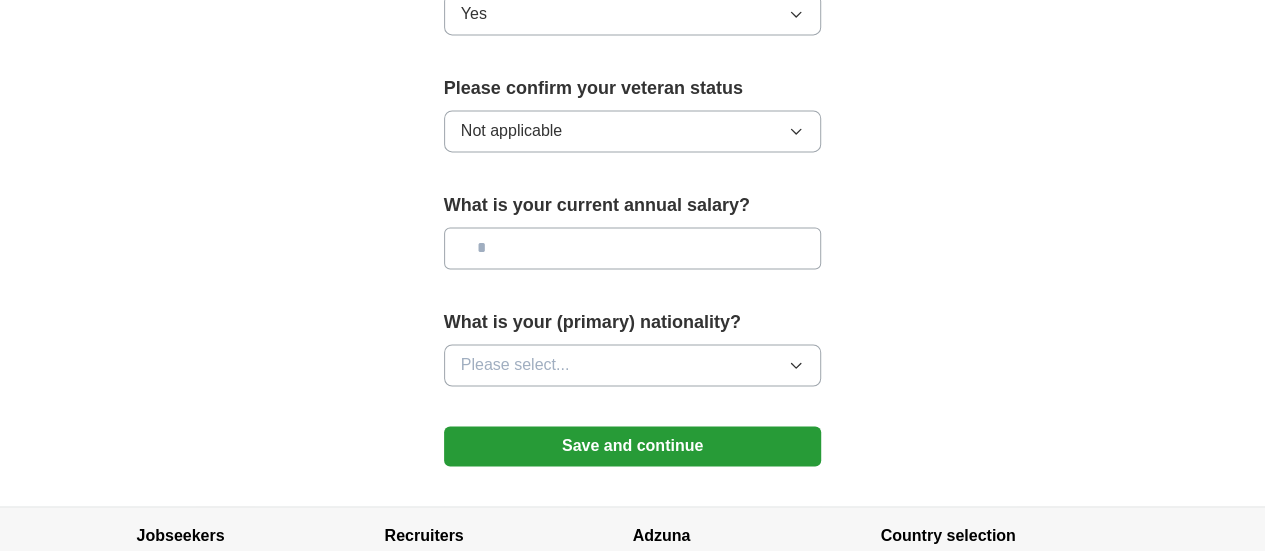 click at bounding box center (633, 248) 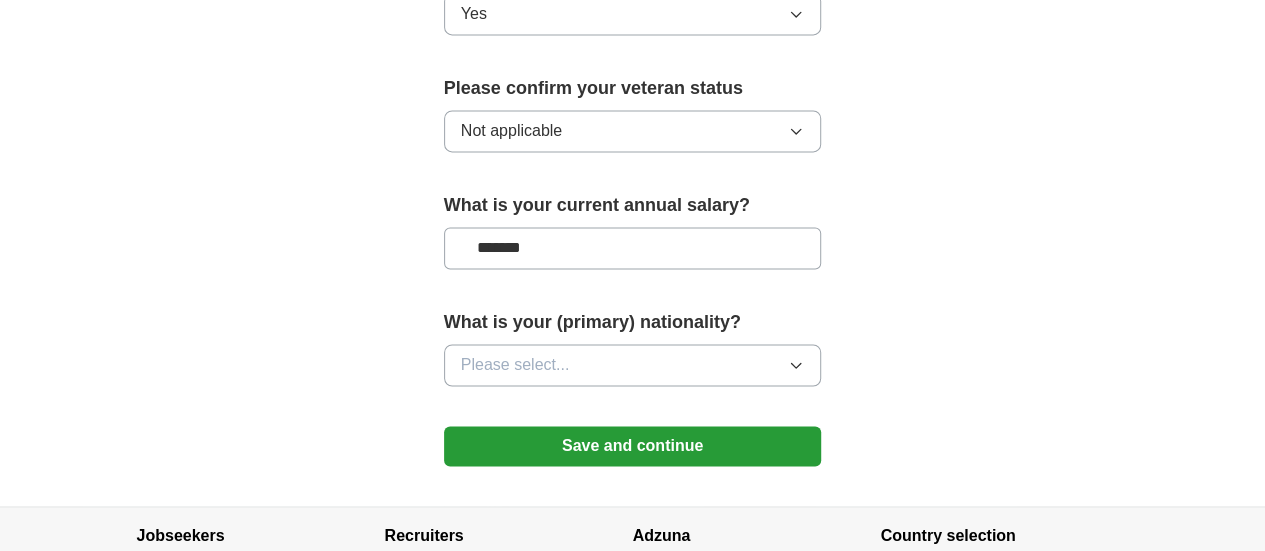 type on "*******" 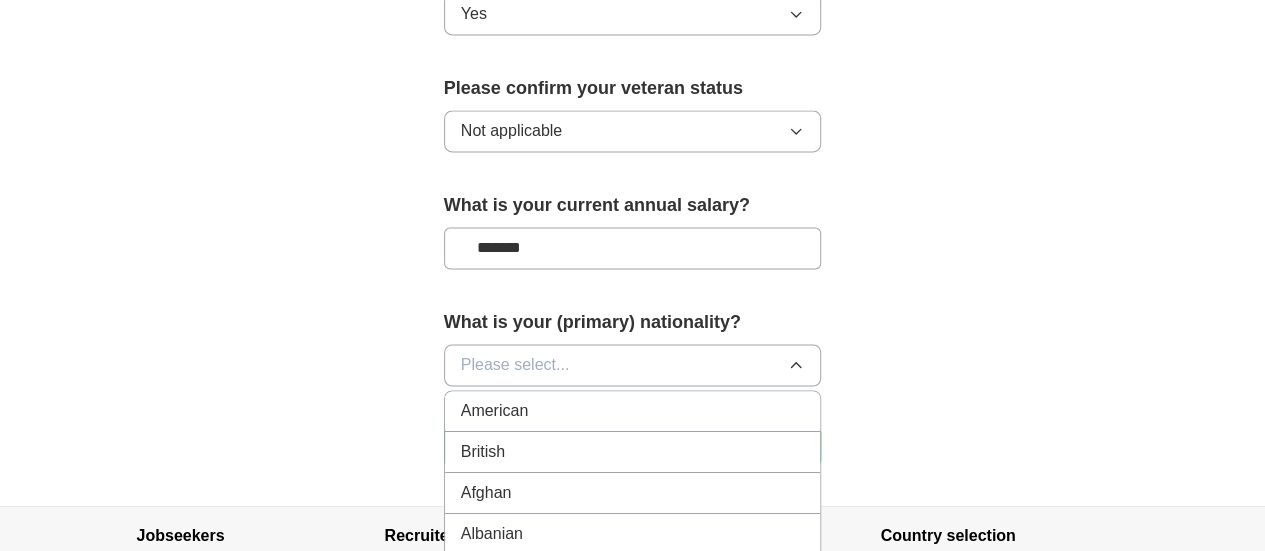type 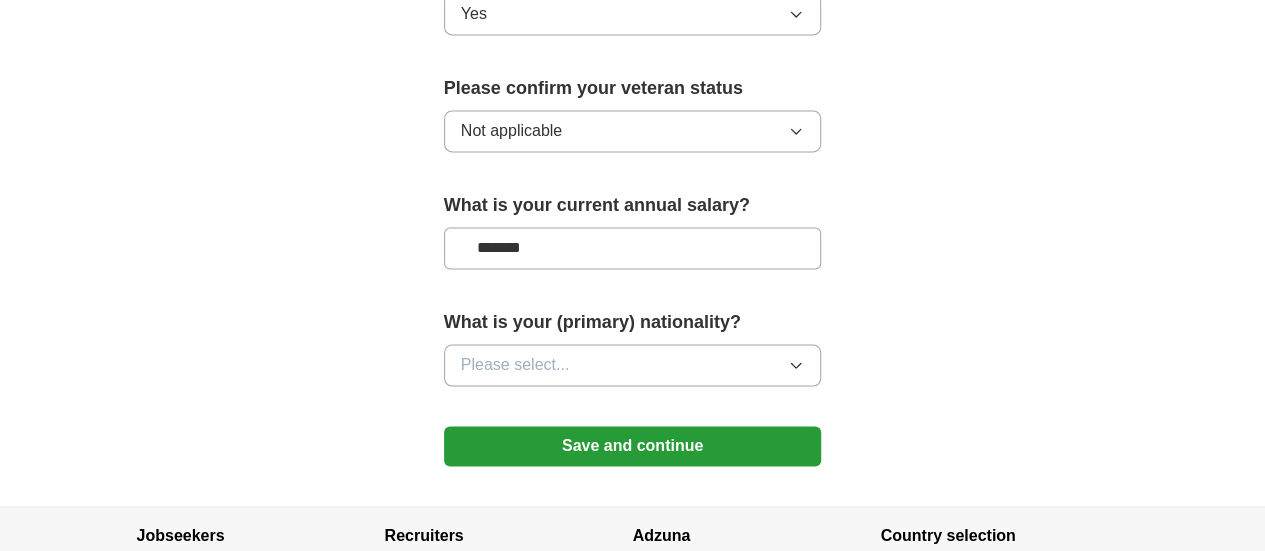 click on "Please select..." at bounding box center (633, 365) 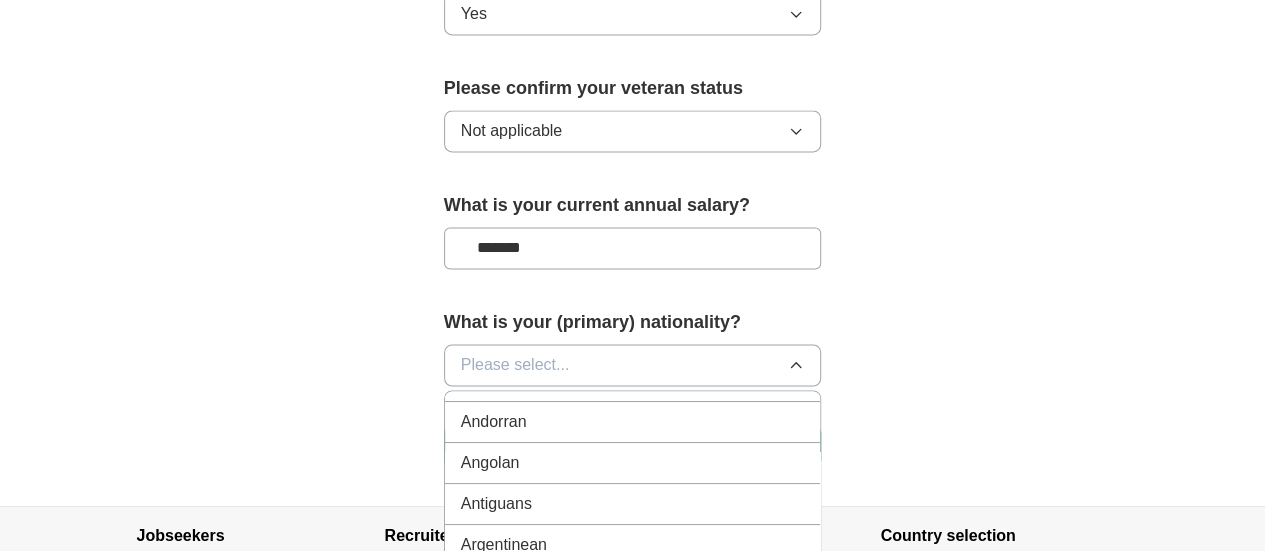 scroll, scrollTop: 200, scrollLeft: 0, axis: vertical 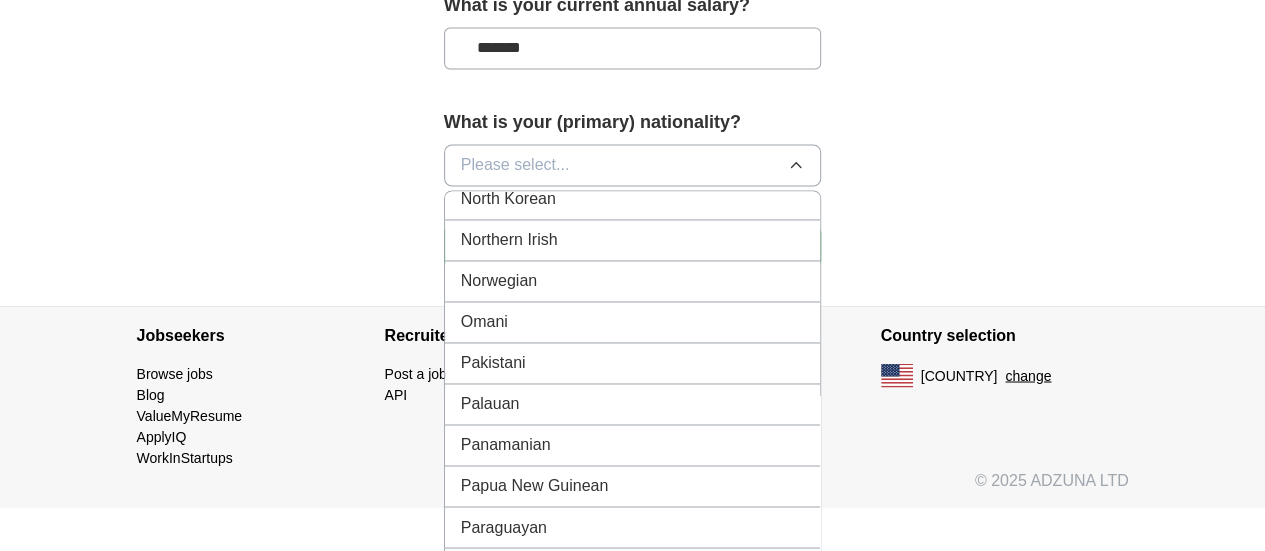 click on "Pakistani" at bounding box center (493, 363) 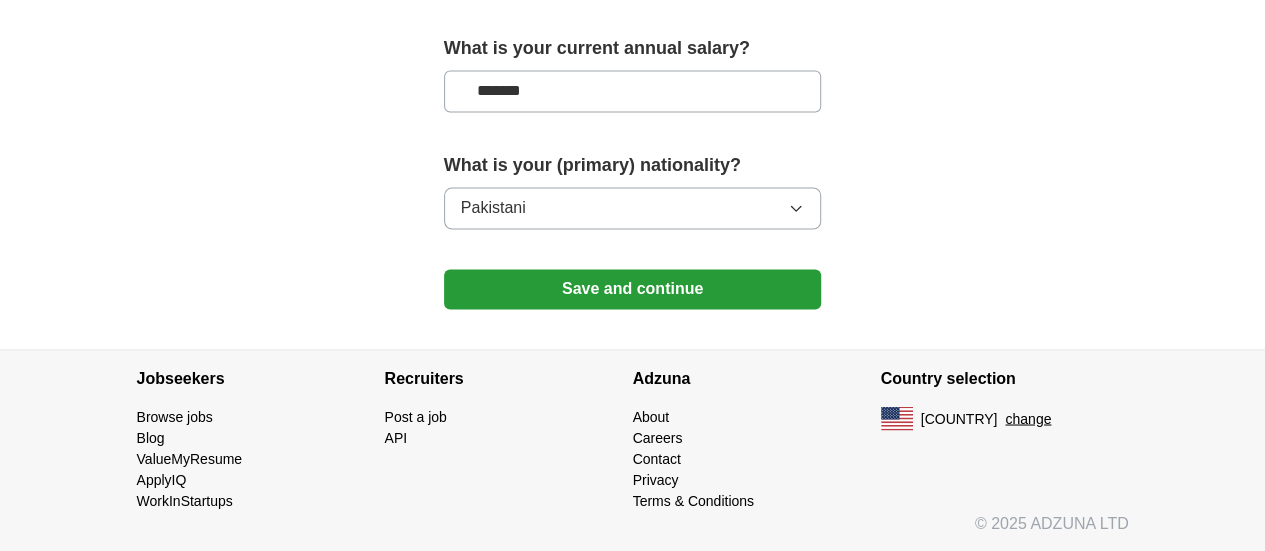 scroll, scrollTop: 1521, scrollLeft: 0, axis: vertical 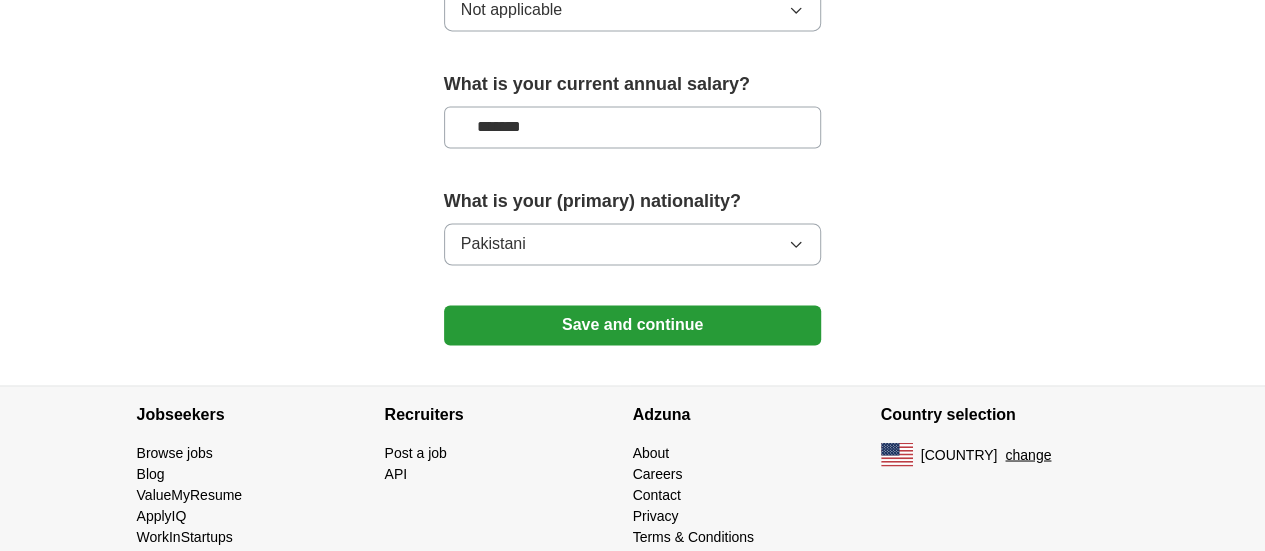 click on "Save and continue" at bounding box center (633, 325) 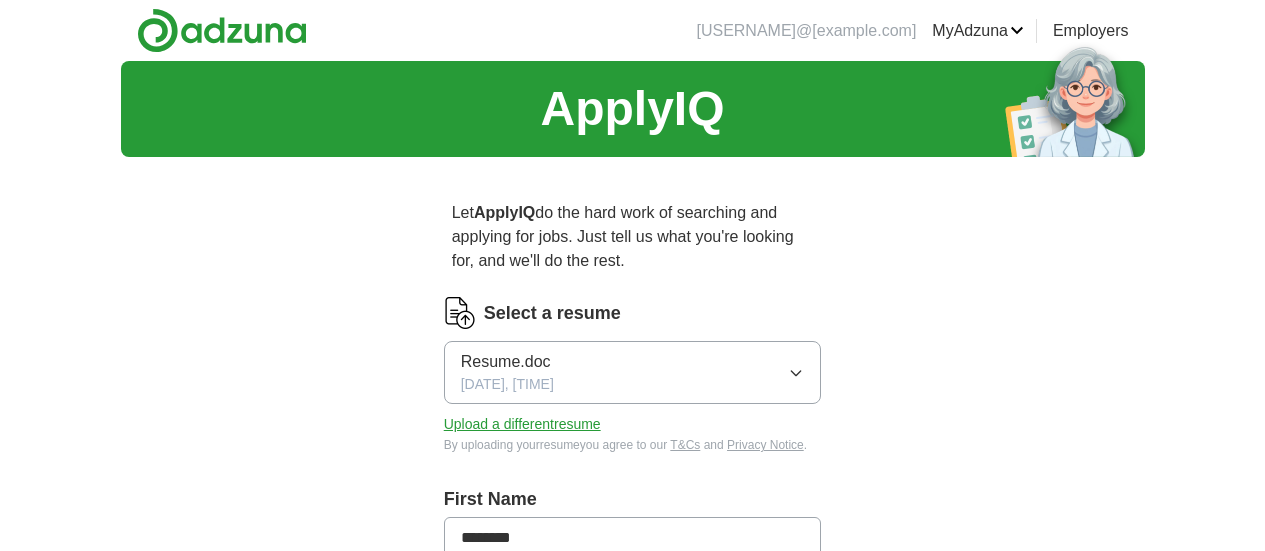 scroll, scrollTop: 0, scrollLeft: 0, axis: both 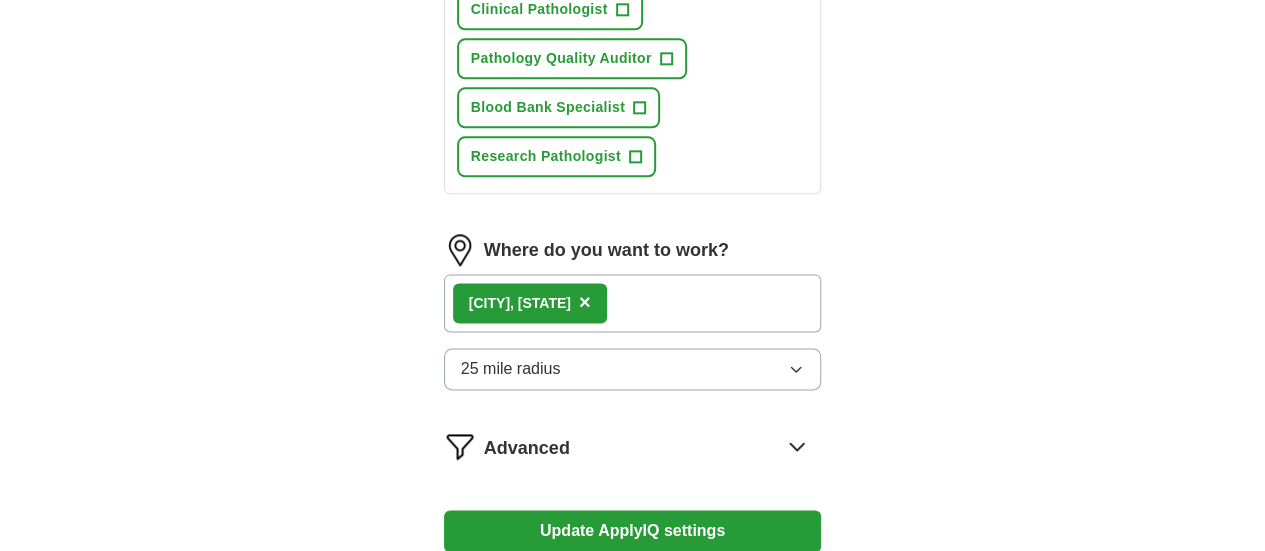 click on "Go to dashboard" at bounding box center (633, 589) 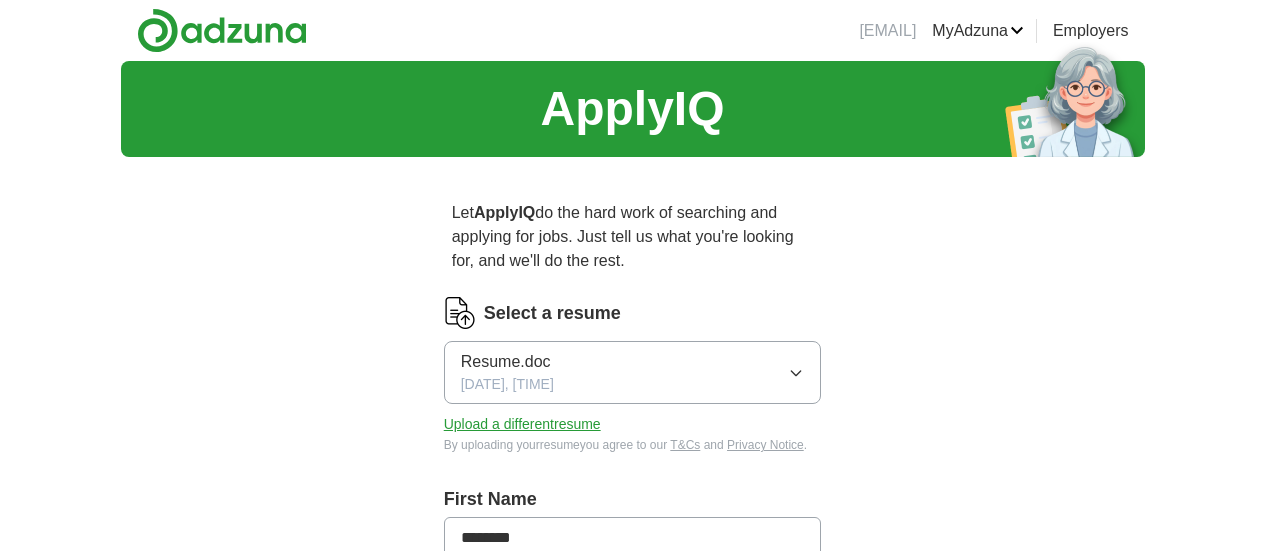 scroll, scrollTop: 0, scrollLeft: 0, axis: both 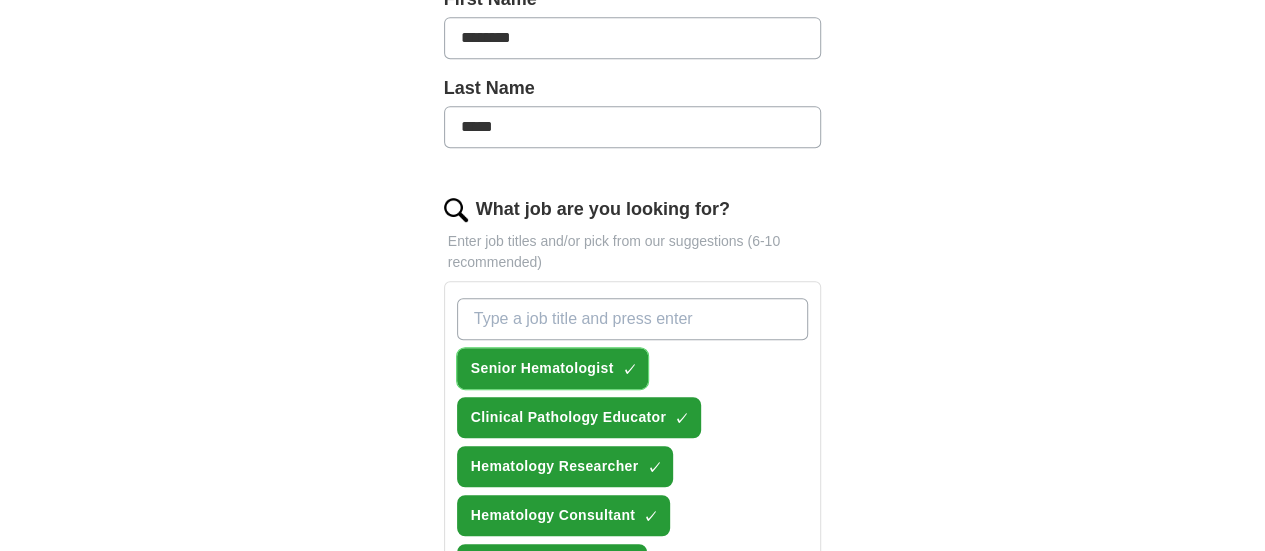 click on "Senior Hematologist ✓ ×" at bounding box center (553, 368) 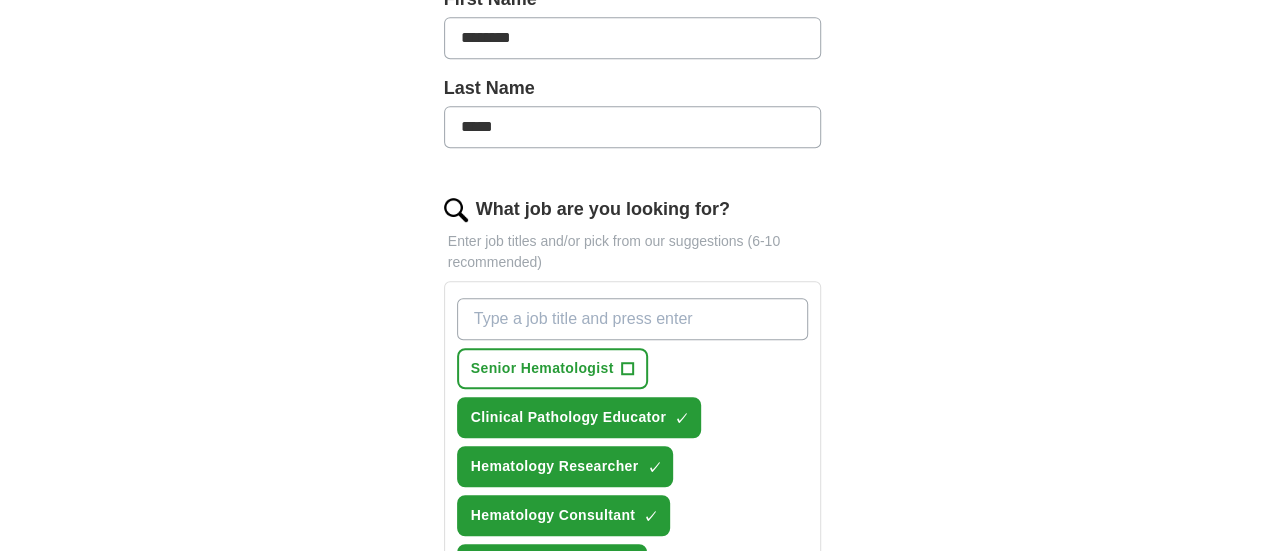 click on "+" at bounding box center [680, 663] 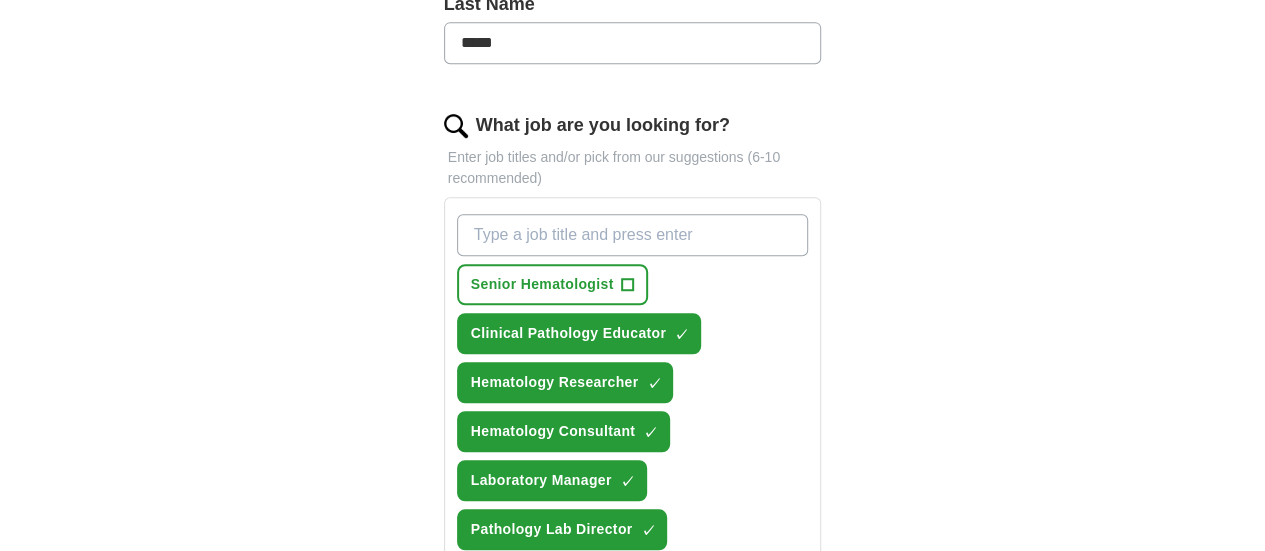 scroll, scrollTop: 700, scrollLeft: 0, axis: vertical 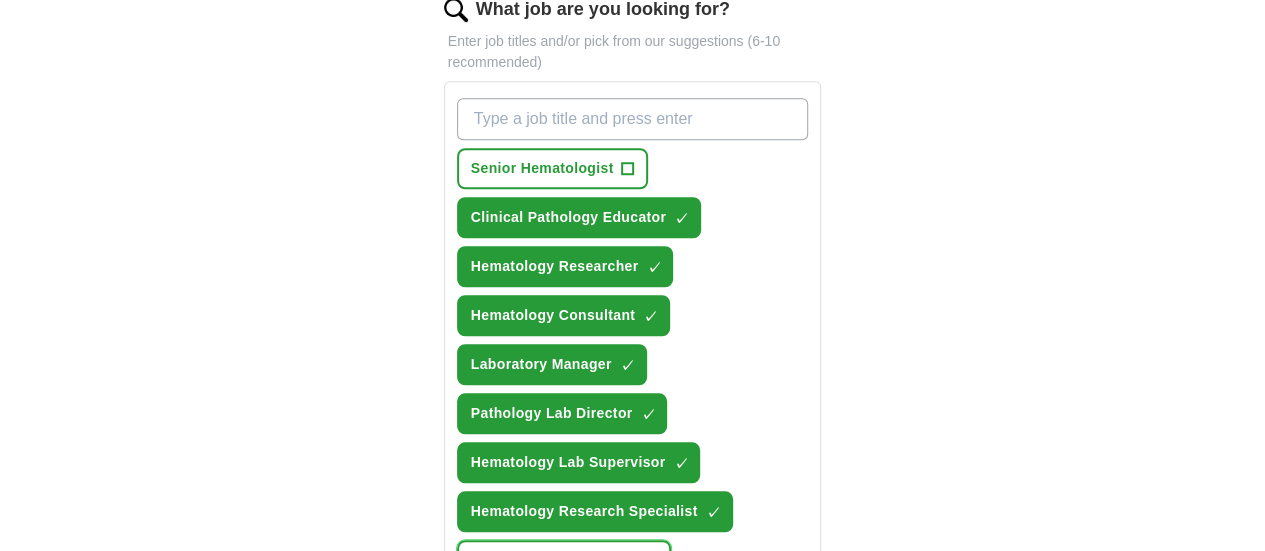 click on "+" at bounding box center (650, 561) 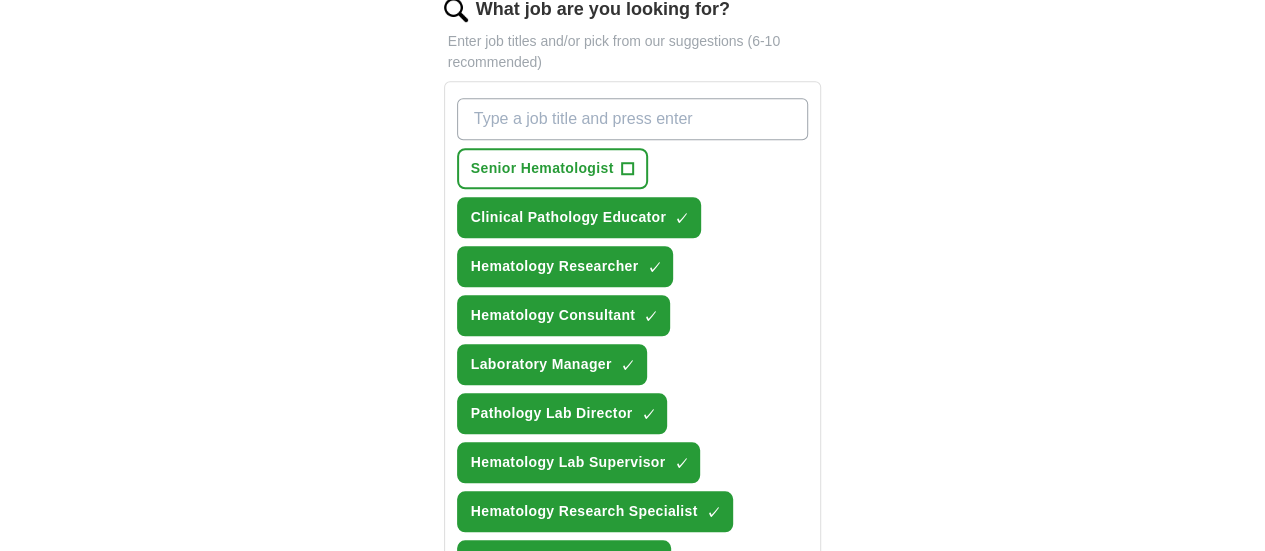 click on "+" at bounding box center [566, 610] 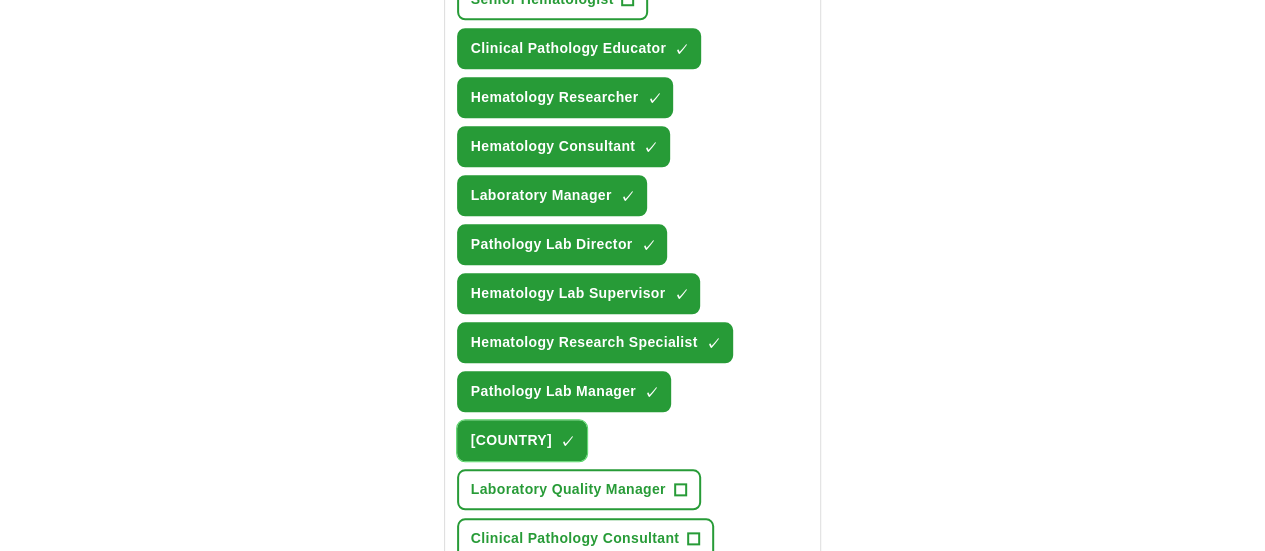 scroll, scrollTop: 900, scrollLeft: 0, axis: vertical 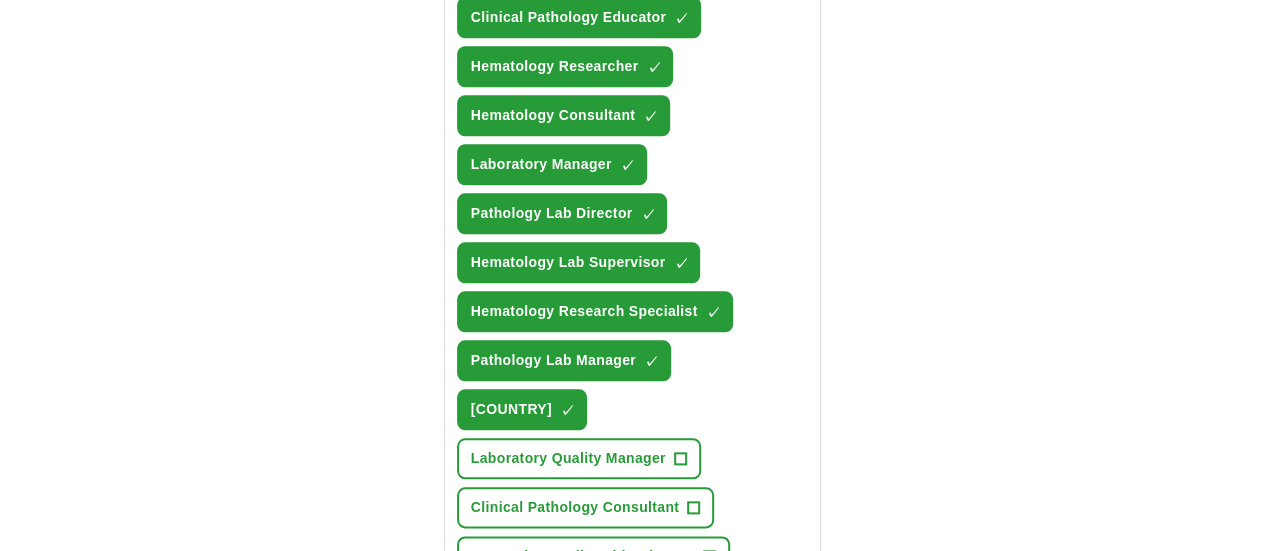 click on "+" at bounding box center (711, 704) 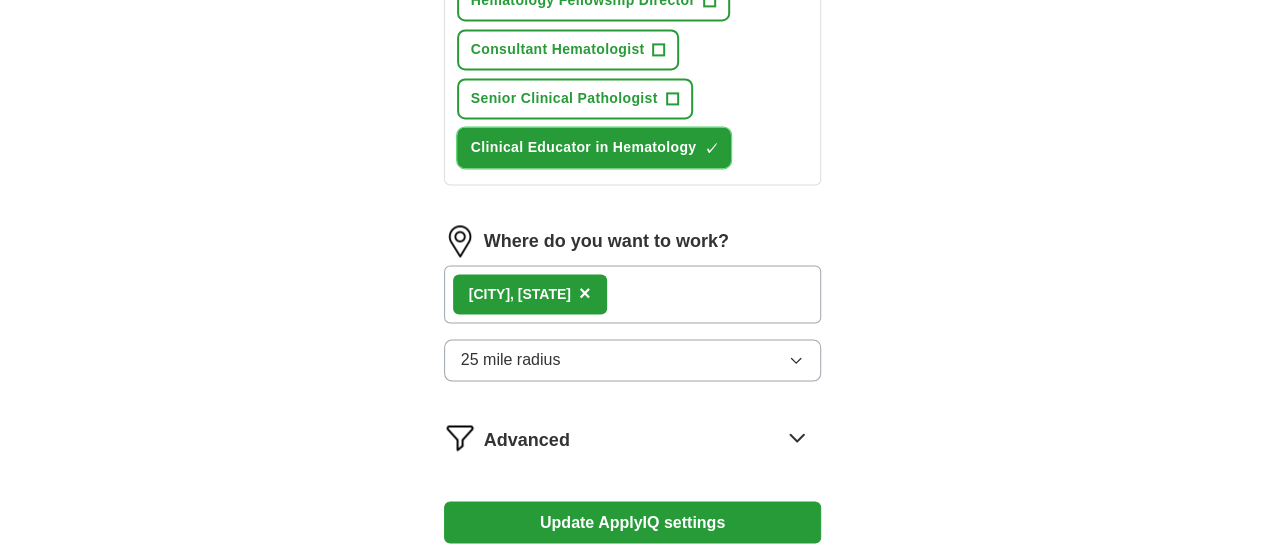 scroll, scrollTop: 1545, scrollLeft: 0, axis: vertical 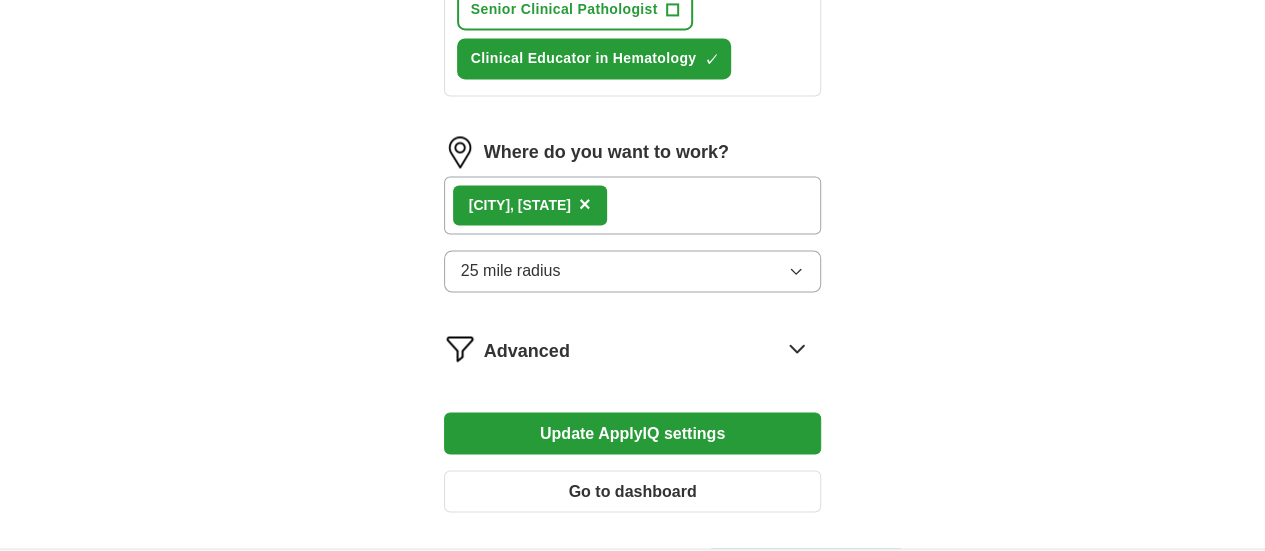click on "Update ApplyIQ settings" at bounding box center (633, 433) 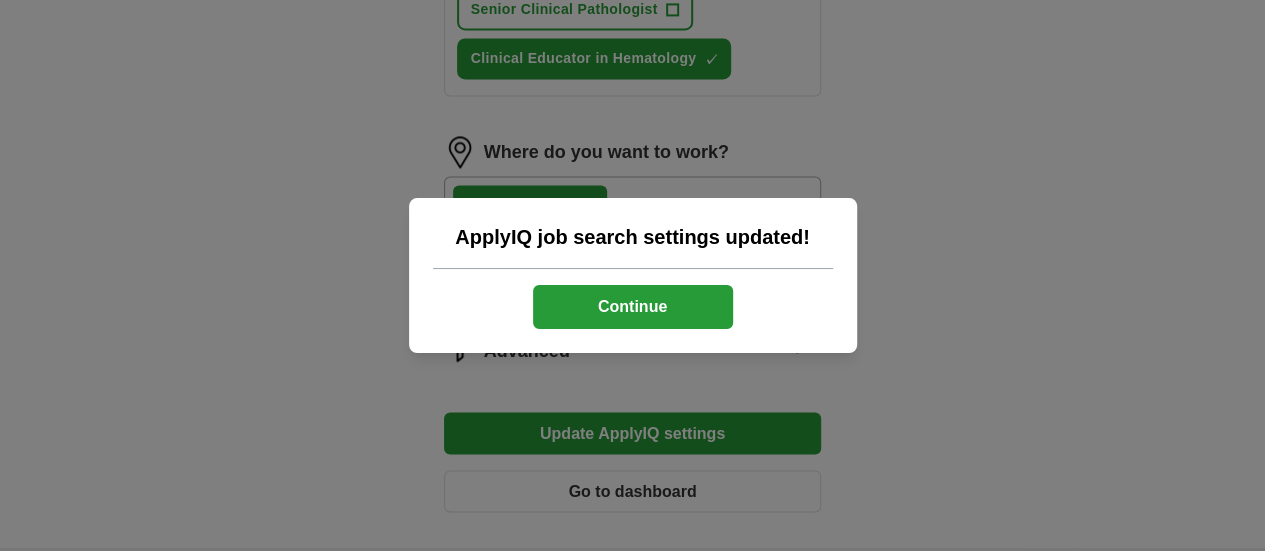 click on "Continue" at bounding box center (633, 307) 